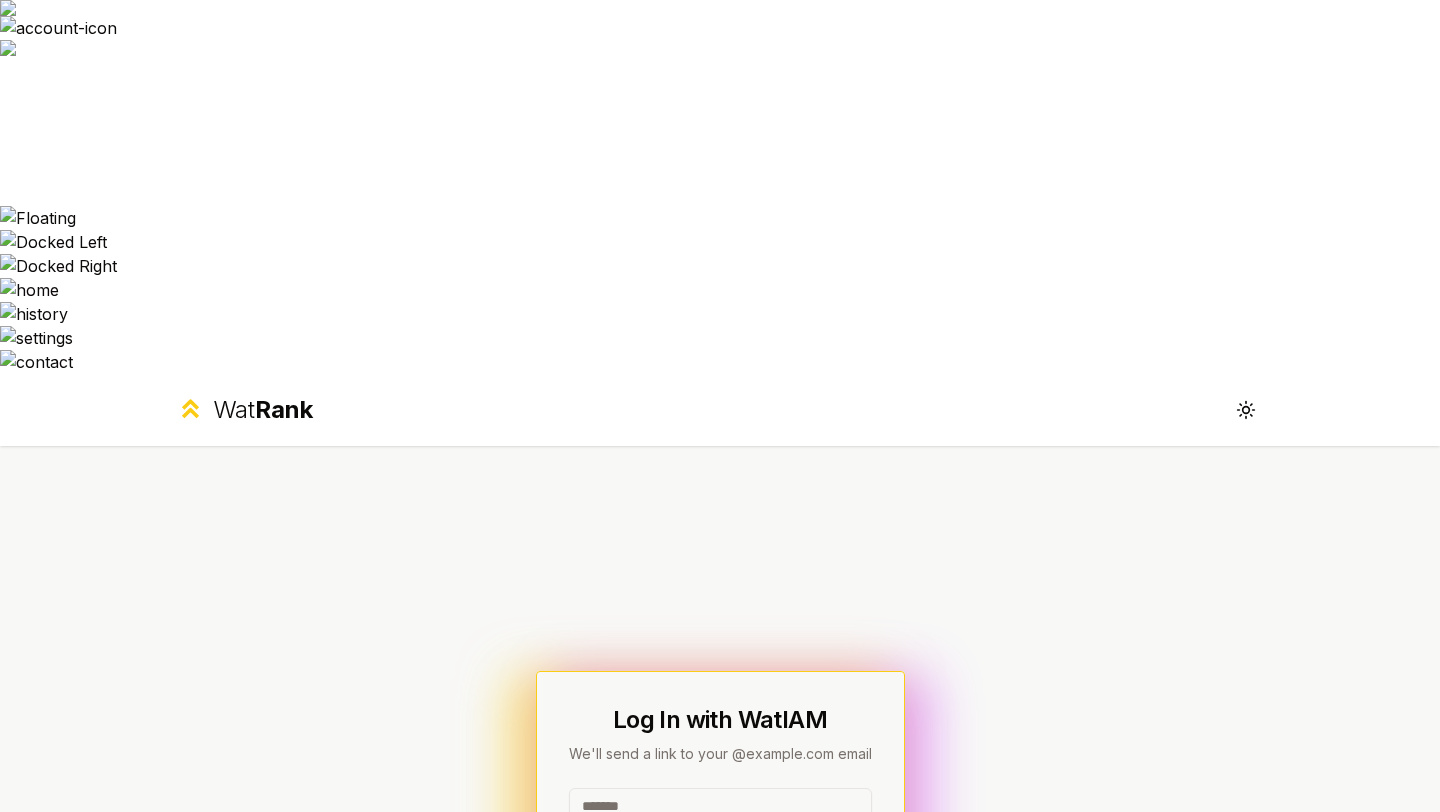 scroll, scrollTop: 0, scrollLeft: 0, axis: both 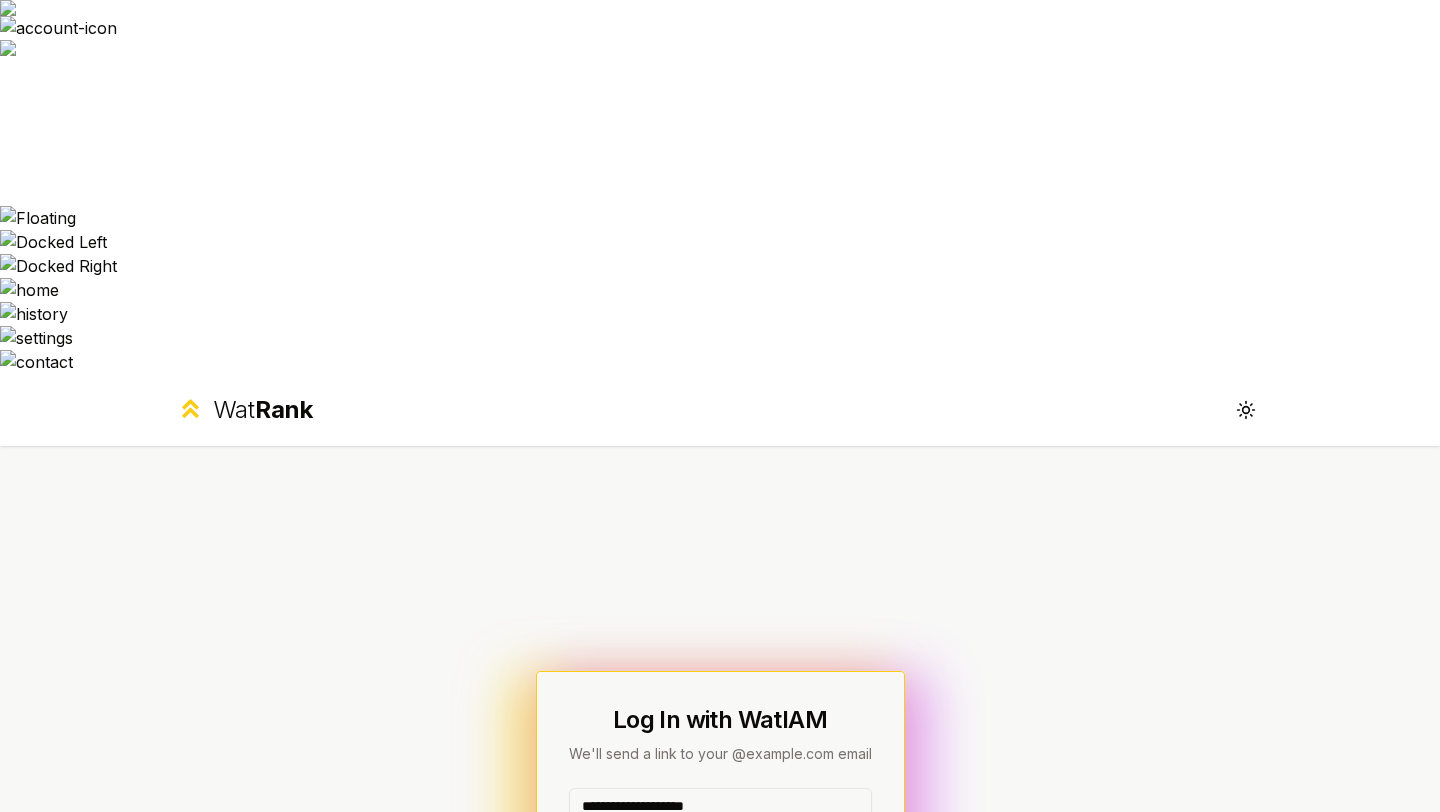 click on "Send" at bounding box center (720, 858) 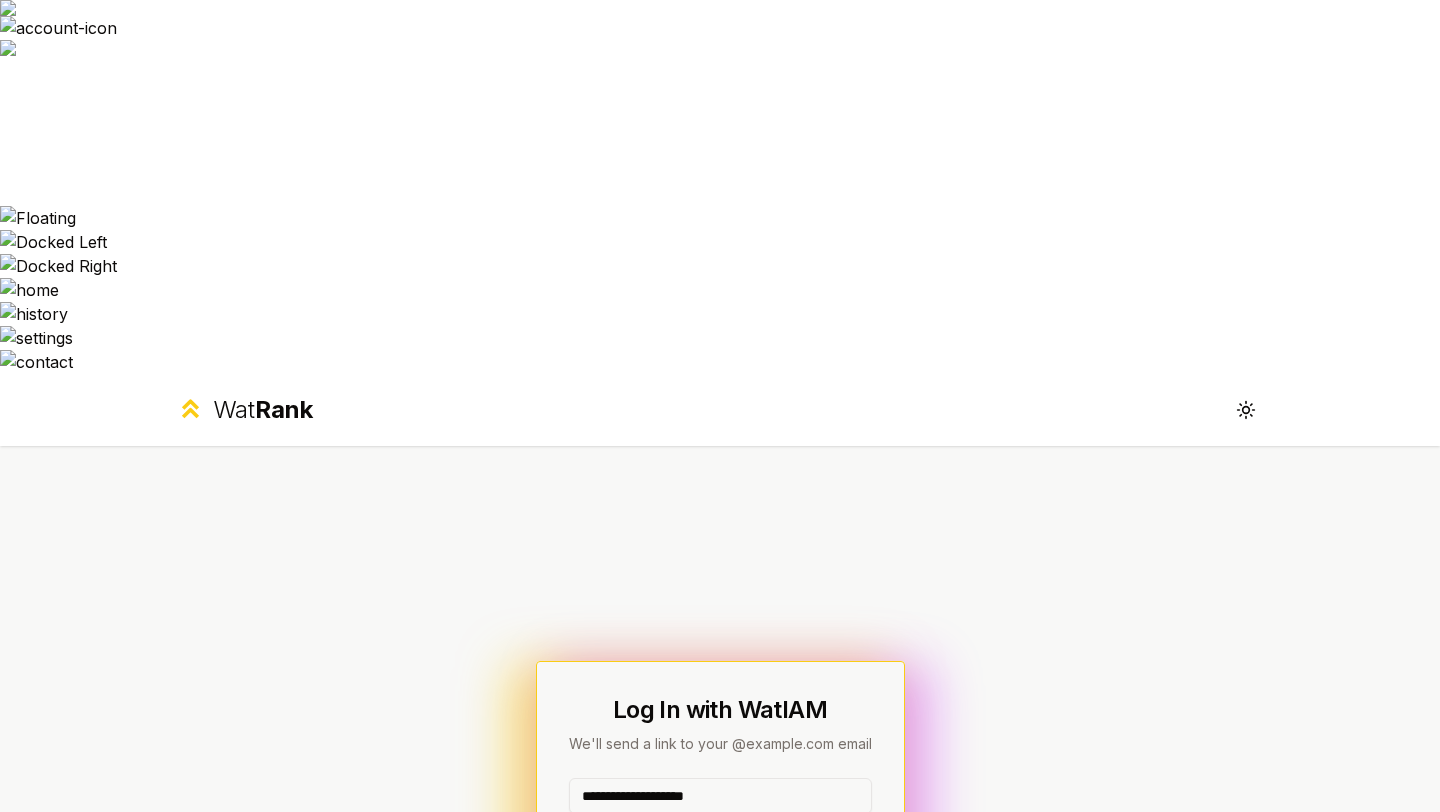 drag, startPoint x: 768, startPoint y: 430, endPoint x: 646, endPoint y: 427, distance: 122.03688 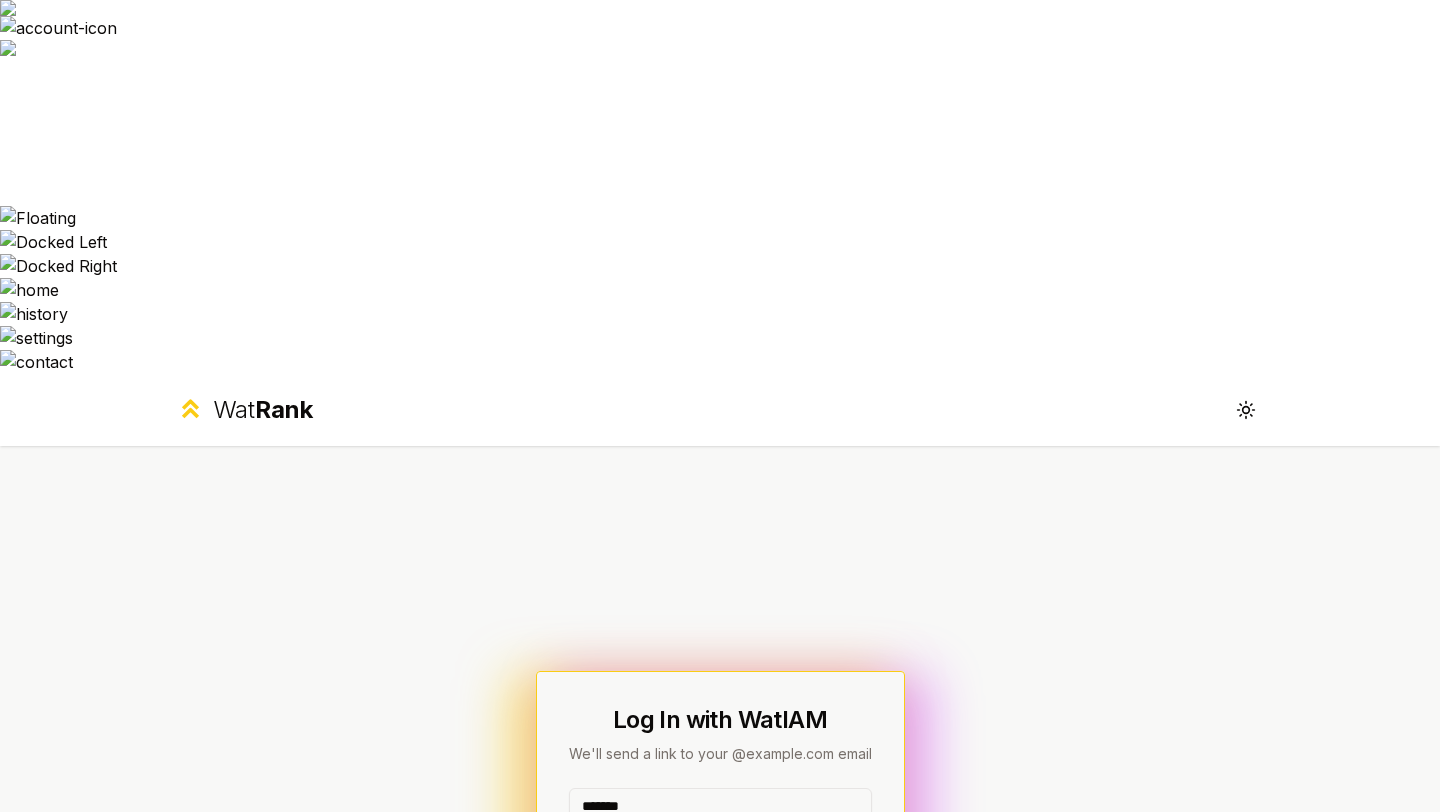 type on "*******" 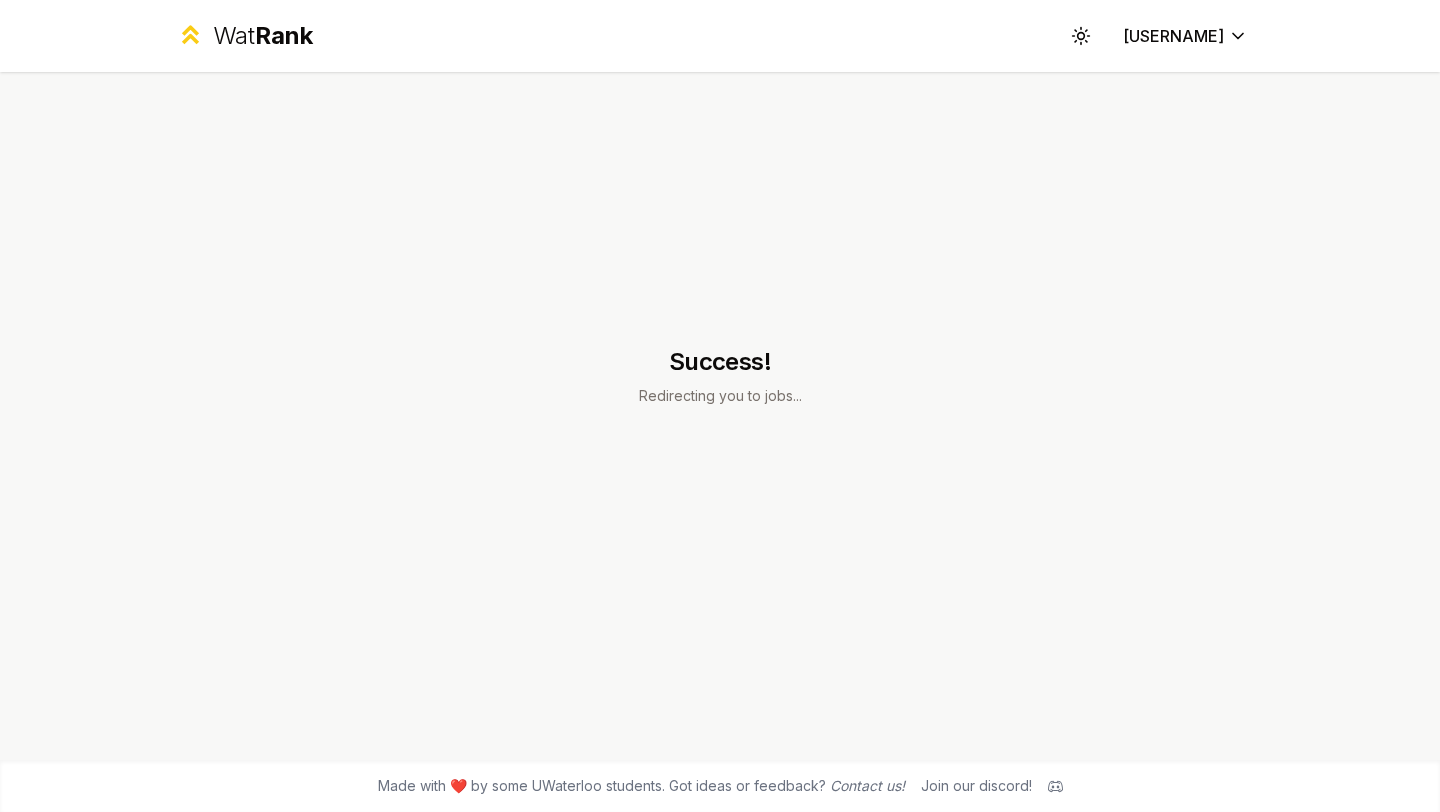scroll, scrollTop: 0, scrollLeft: 0, axis: both 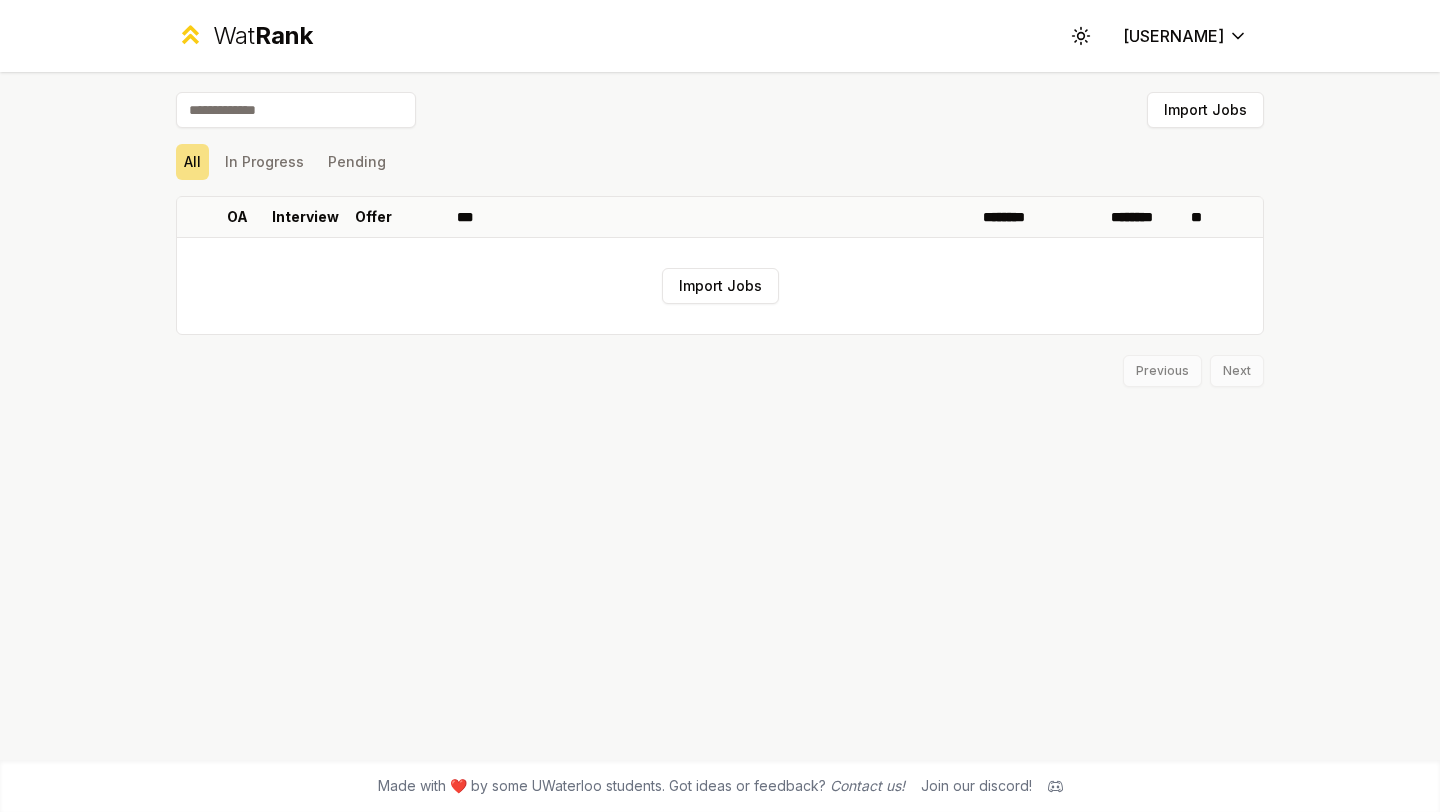 click at bounding box center [296, 110] 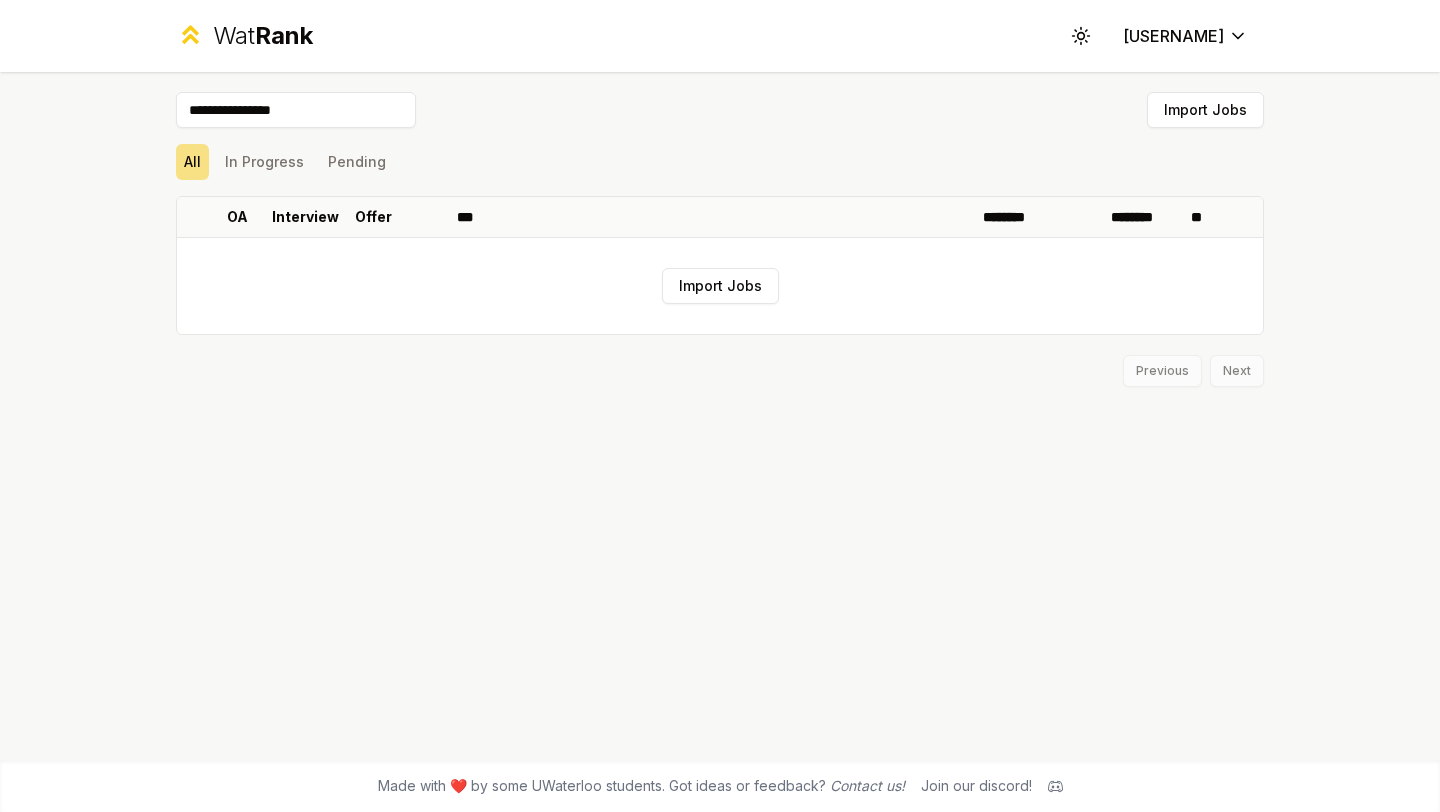 type on "**********" 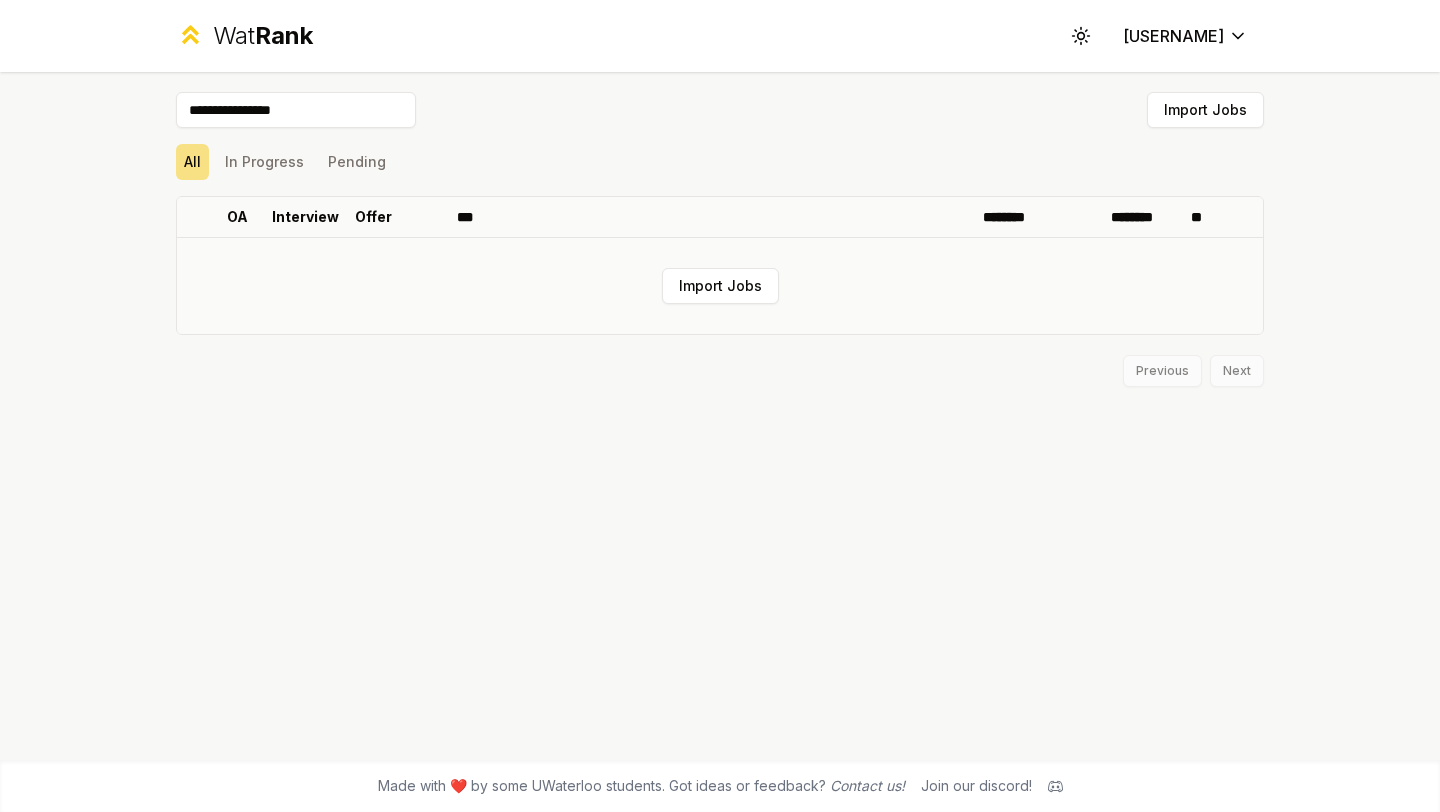 click on "Import Jobs" at bounding box center [720, 286] 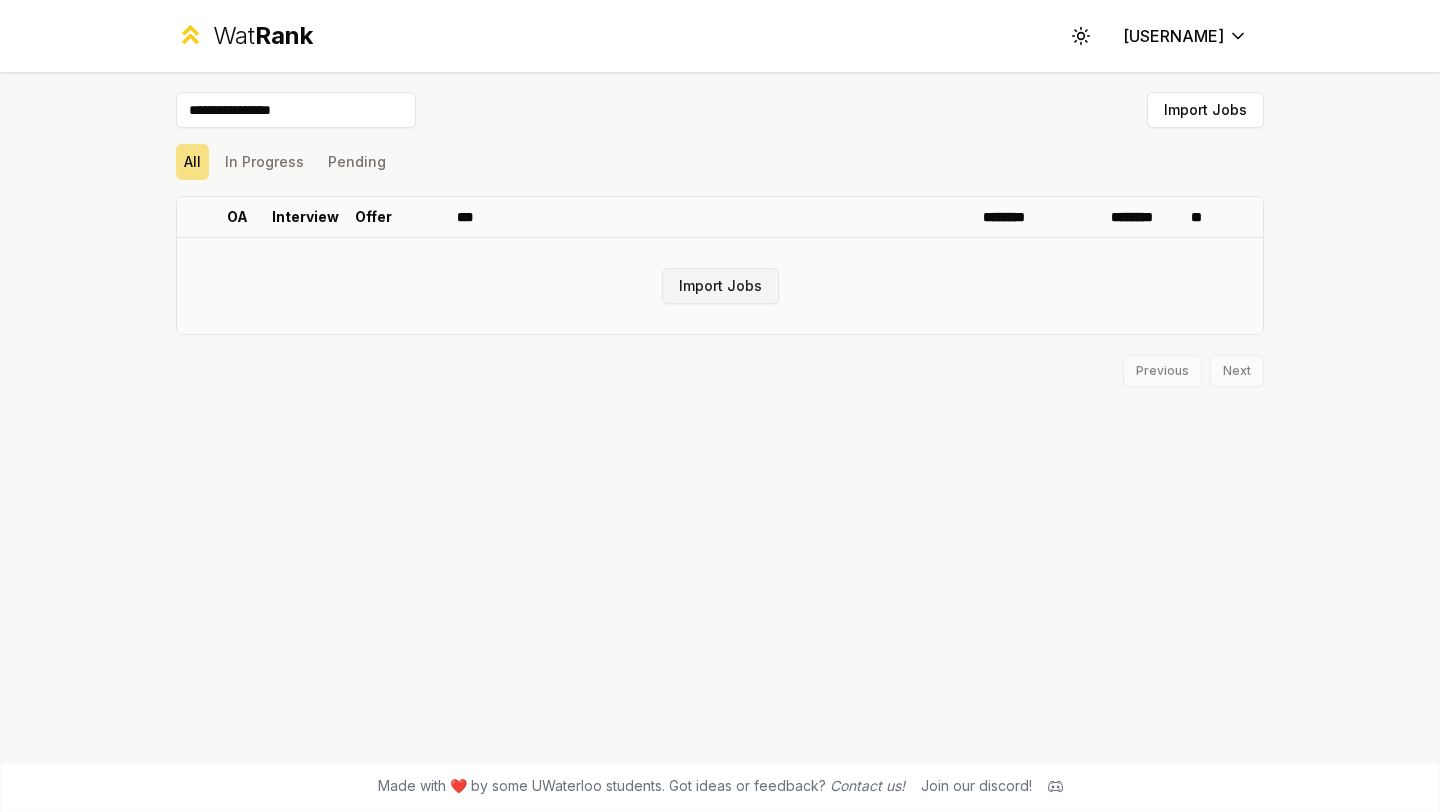 click on "Import Jobs" at bounding box center [720, 286] 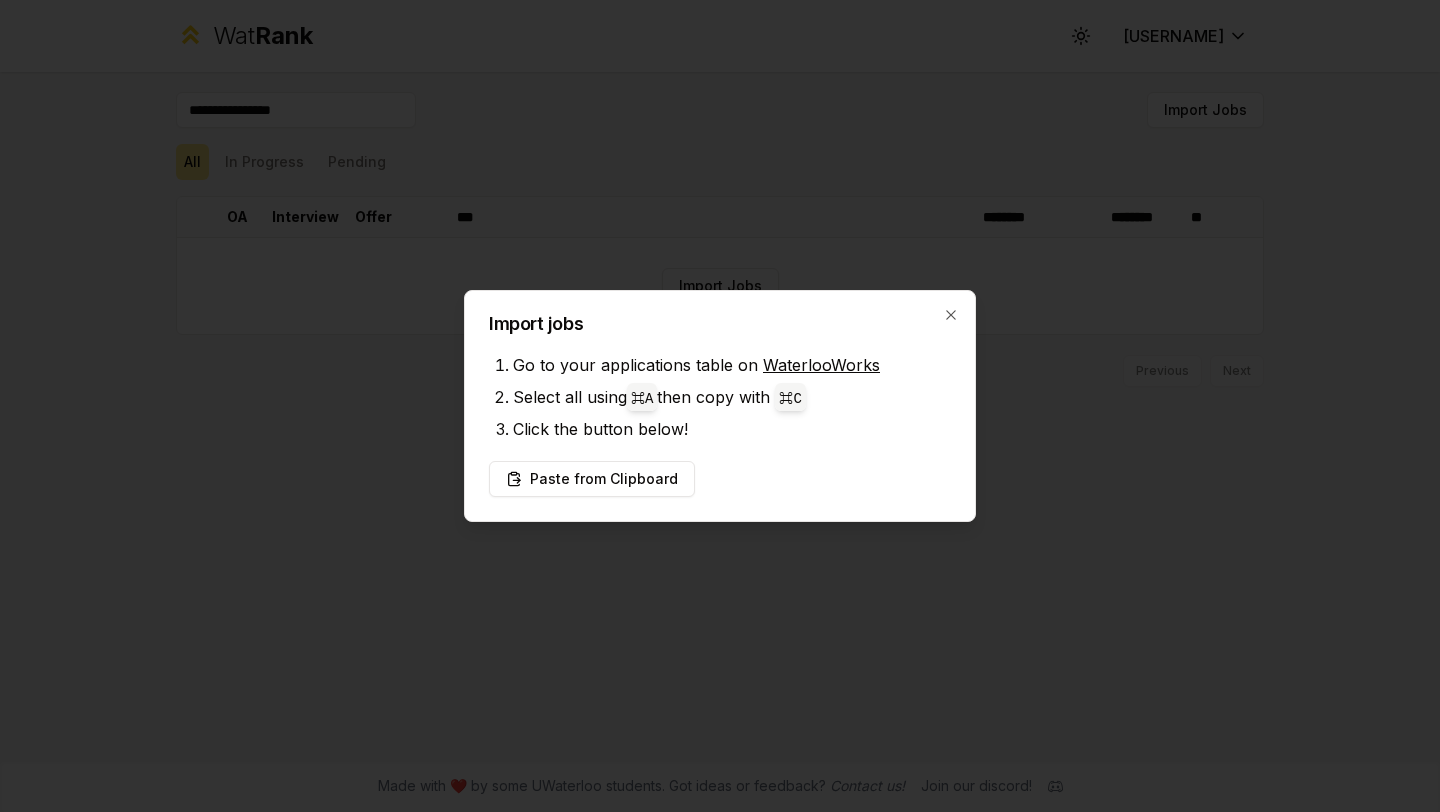 click on "WaterlooWorks" at bounding box center (821, 365) 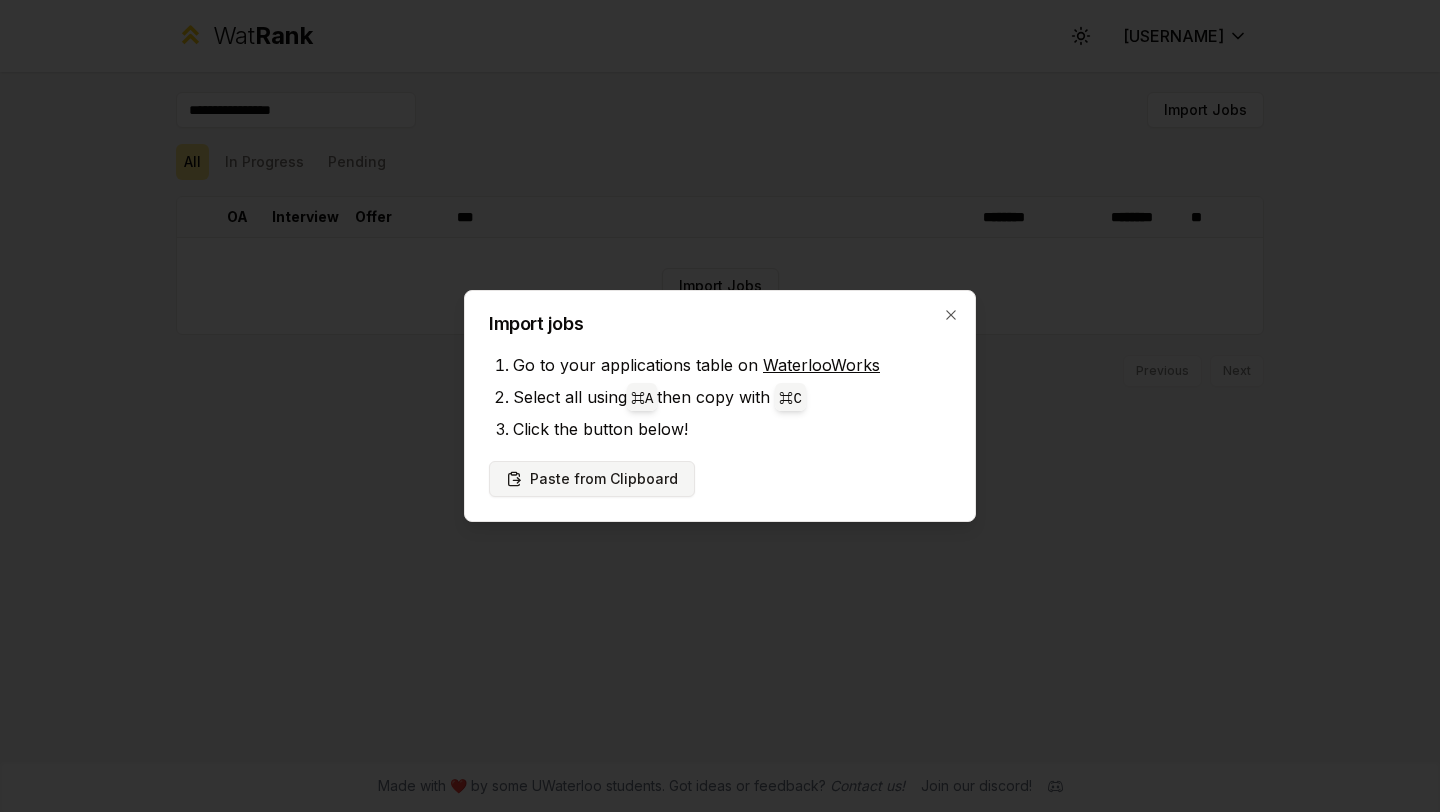 click on "Paste from Clipboard" at bounding box center (592, 479) 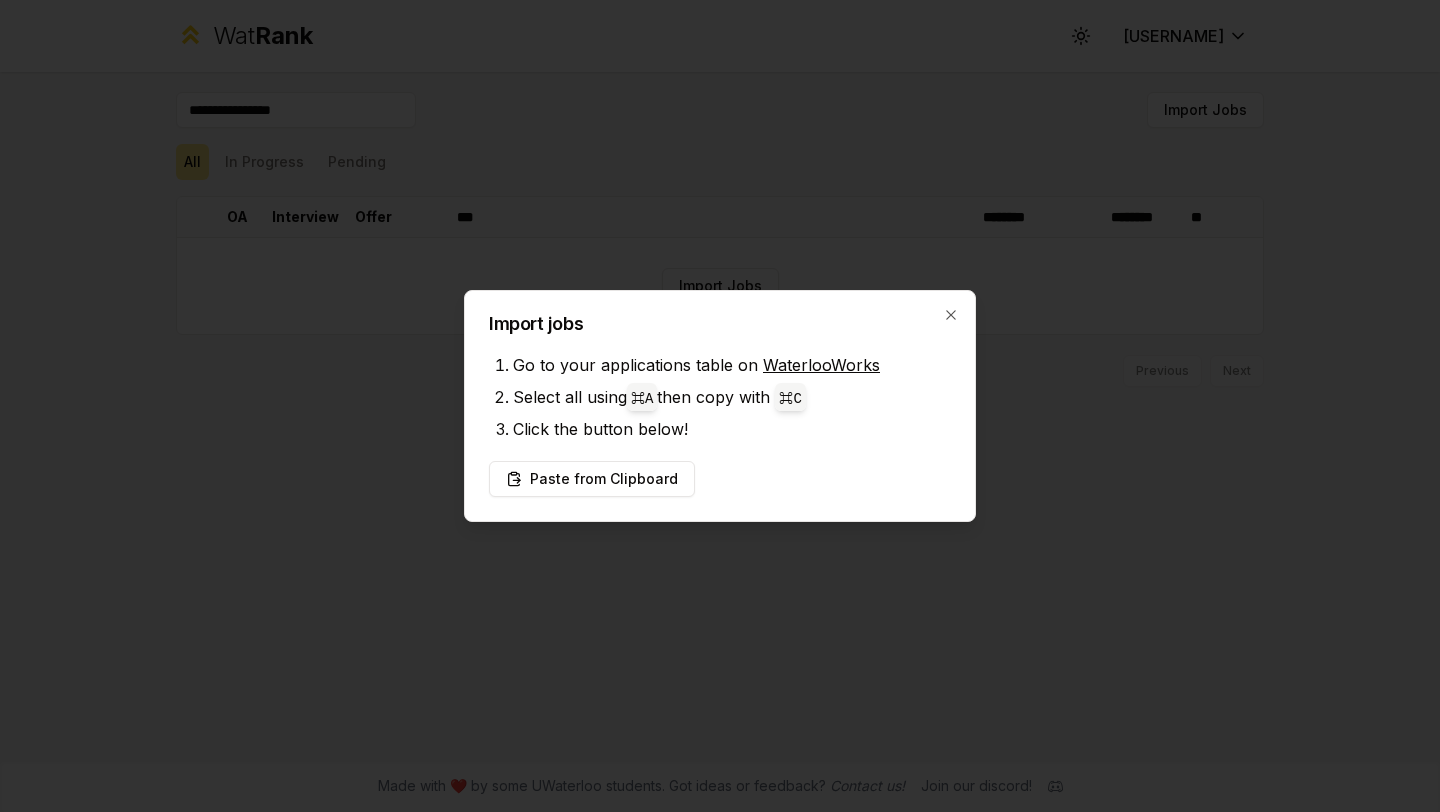 type 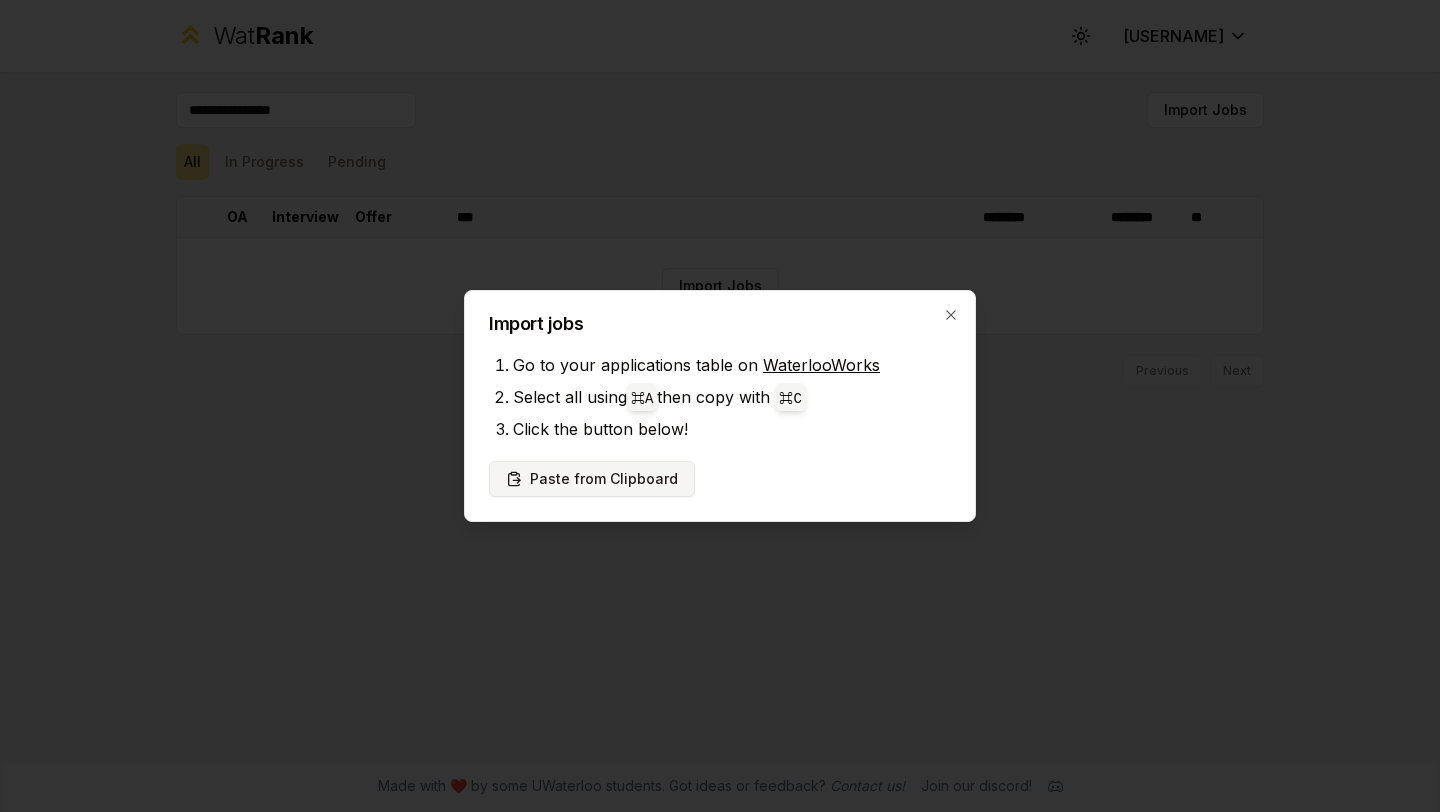 click on "Paste from Clipboard" at bounding box center (592, 479) 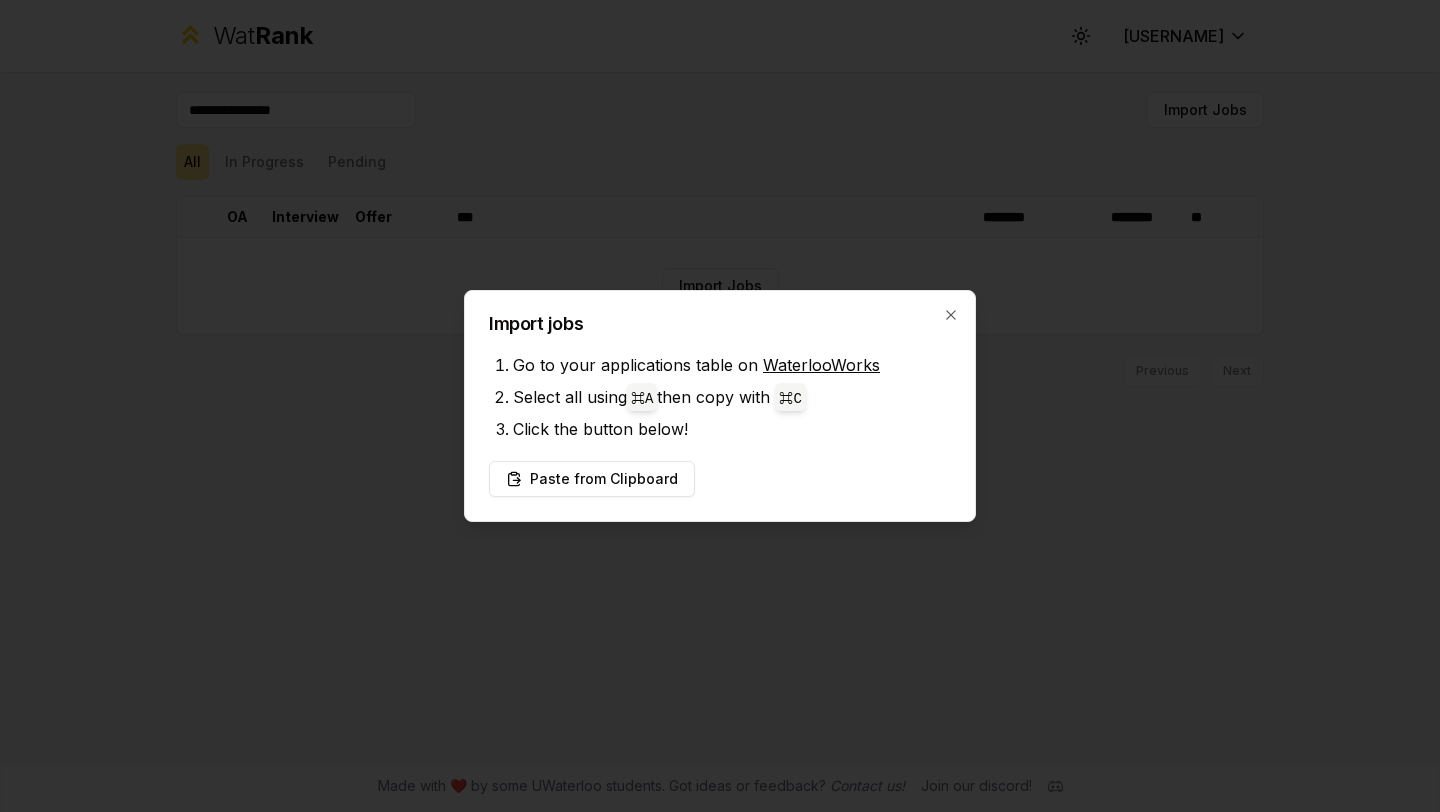 click on "Import jobs Go to your applications table on   WaterlooWorks Select all using  ⌘  A  then copy with   ⌘  C Click the button below! Paste from Clipboard Close" at bounding box center (720, 406) 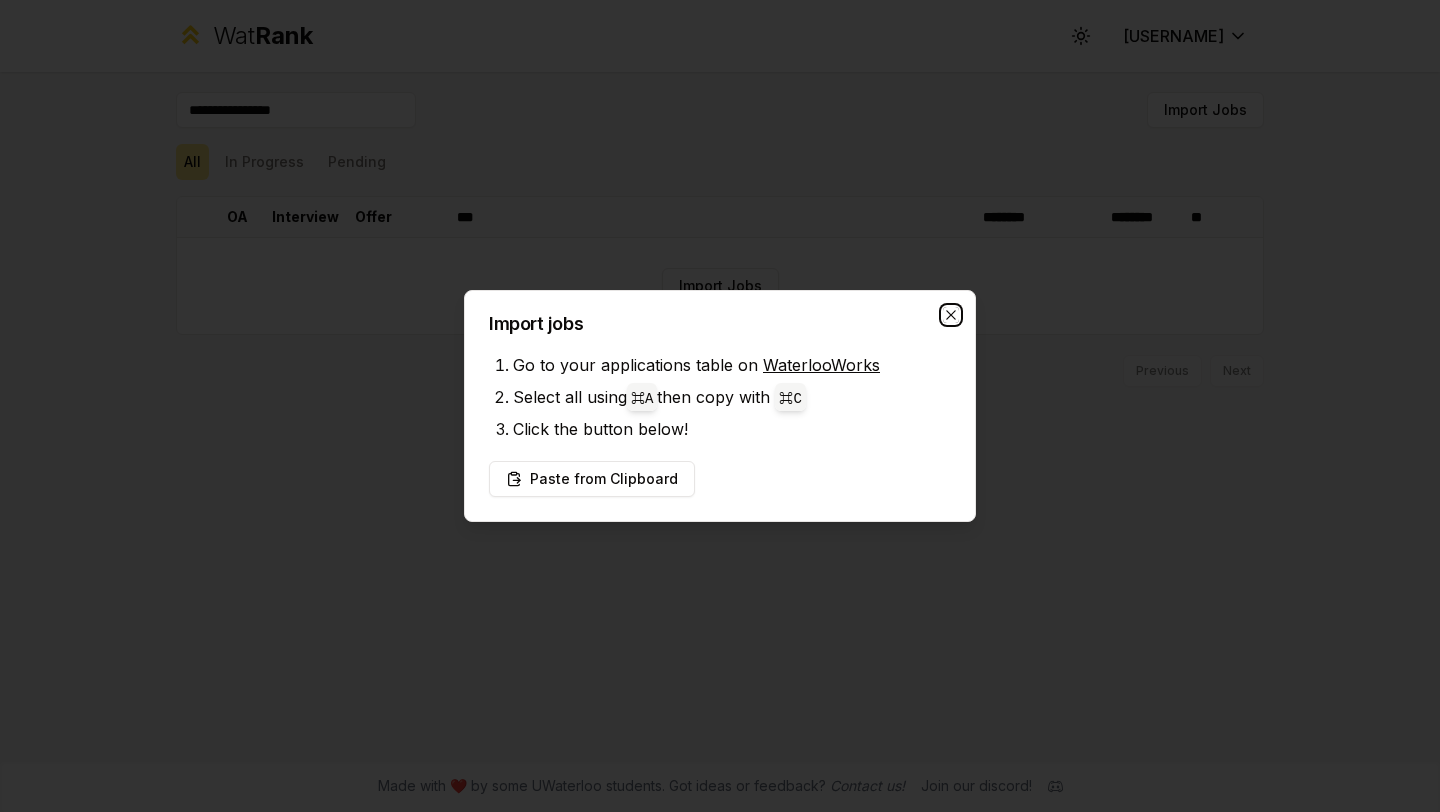 click 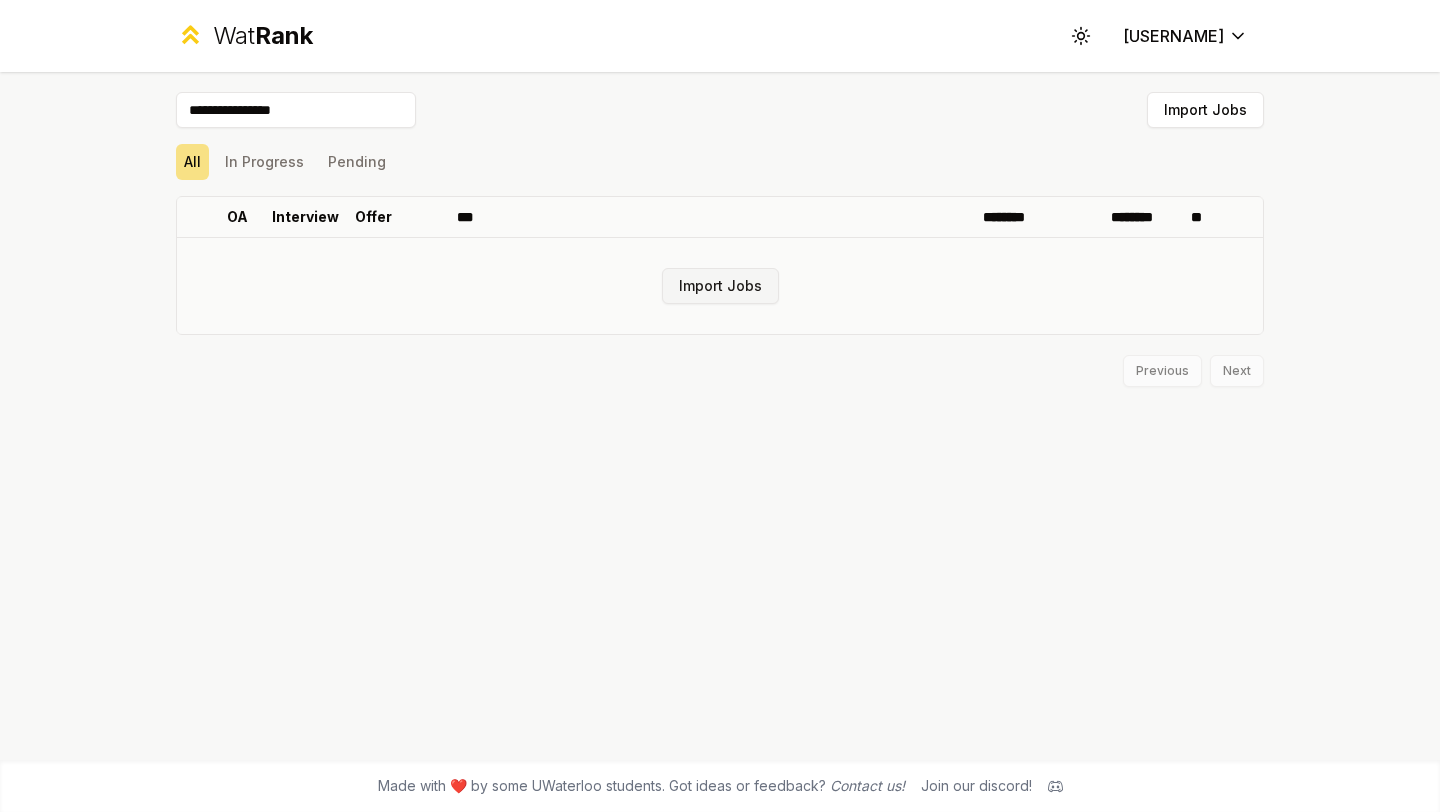 click on "Import Jobs" at bounding box center (720, 286) 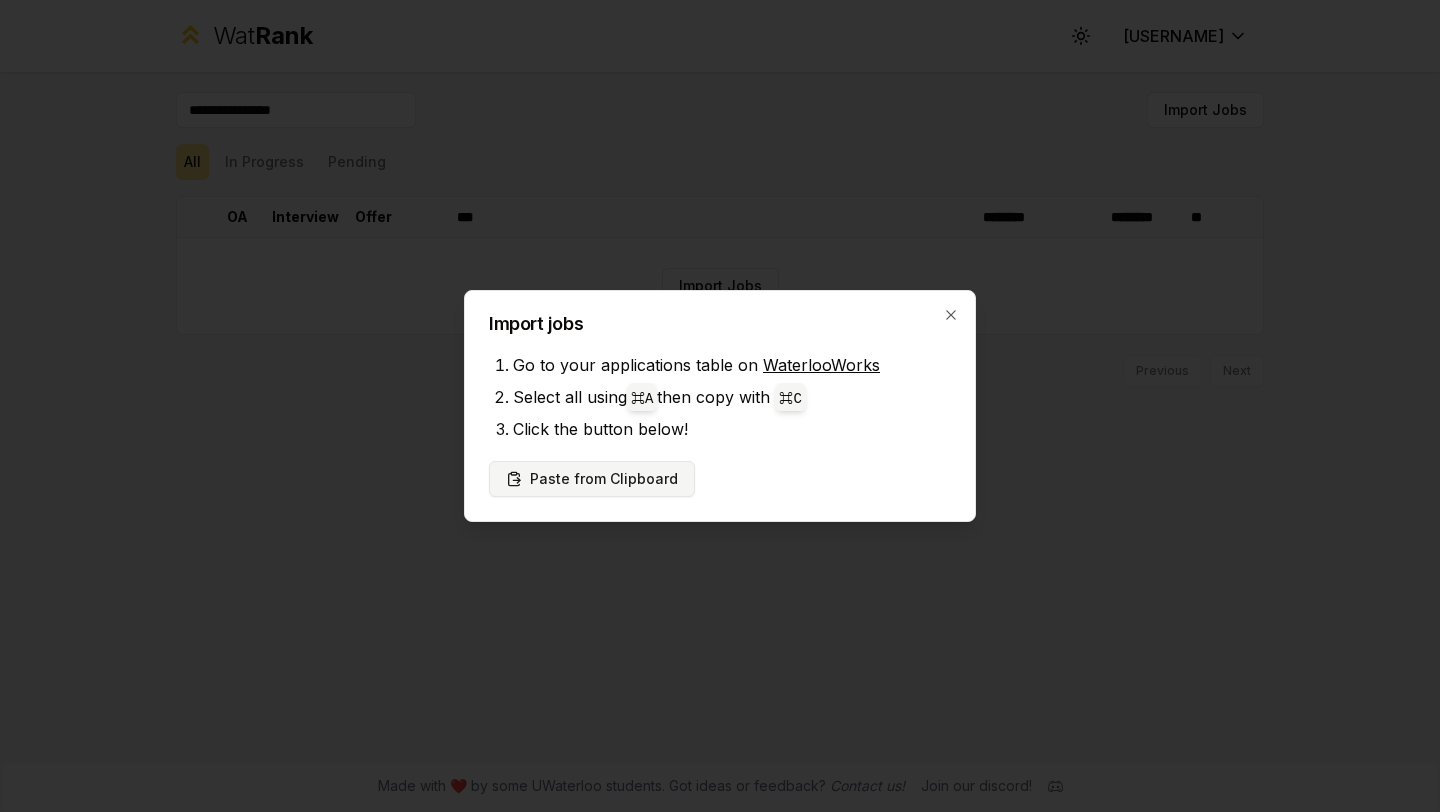 click on "Paste from Clipboard" at bounding box center [592, 479] 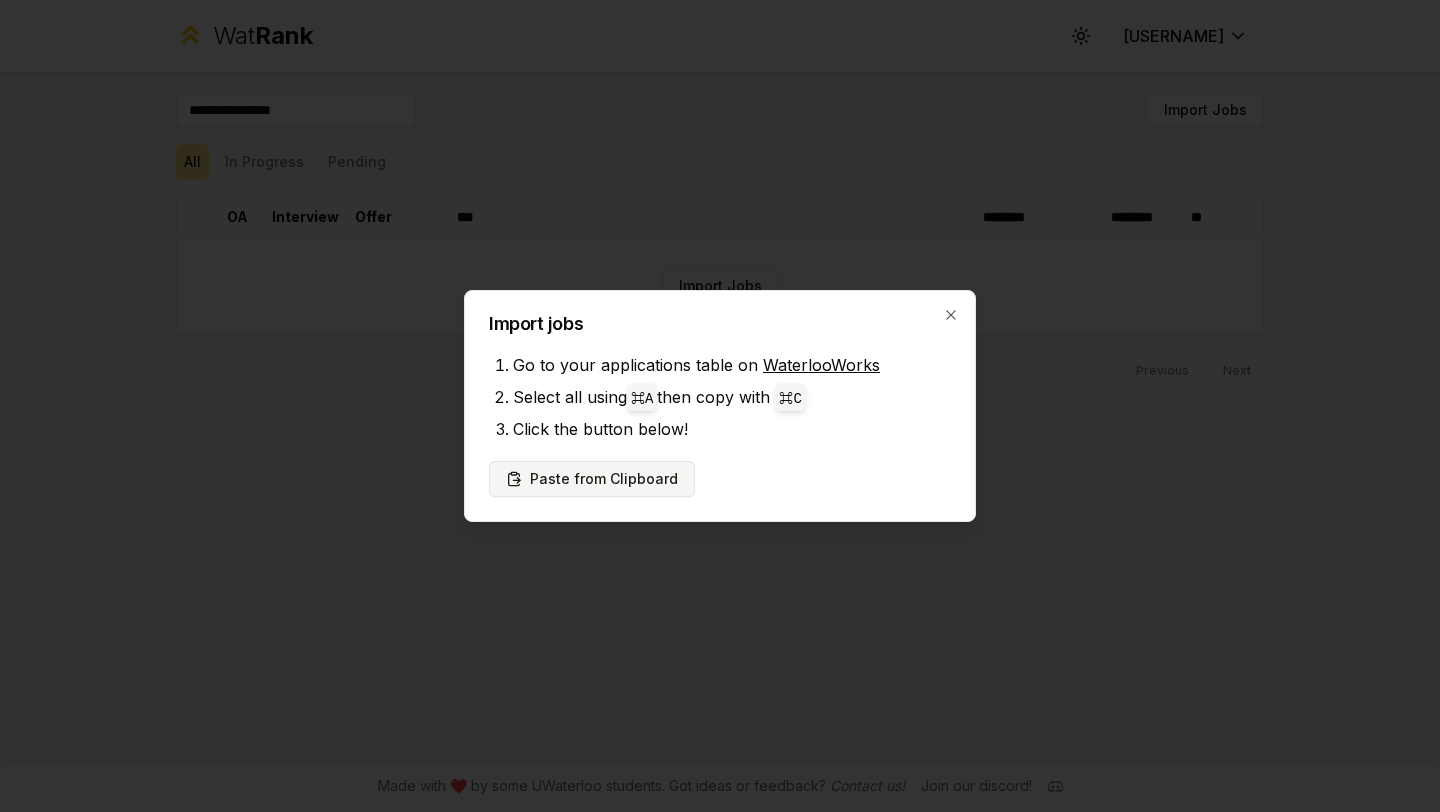 click on "Paste from Clipboard" at bounding box center (592, 479) 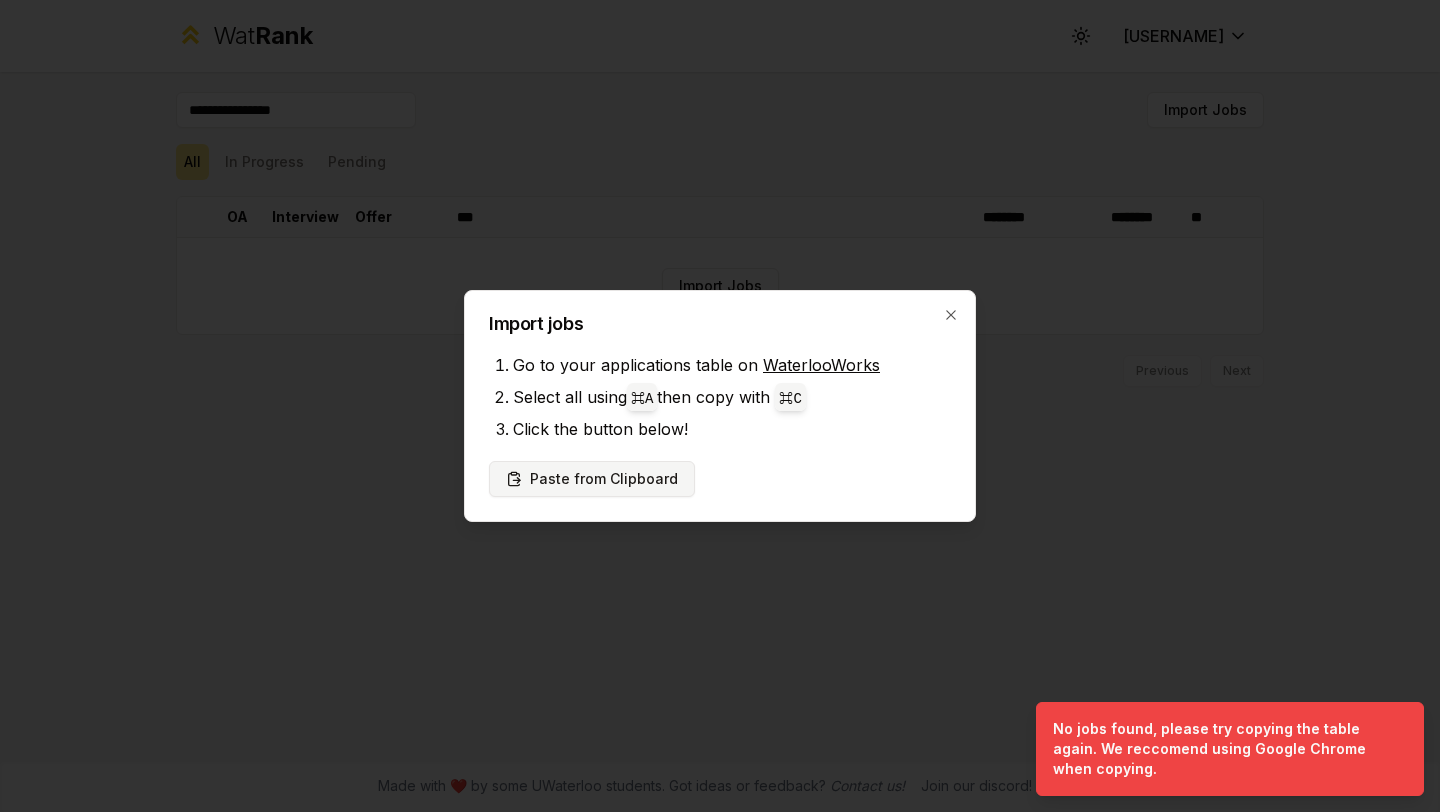 click on "Paste from Clipboard" at bounding box center (592, 479) 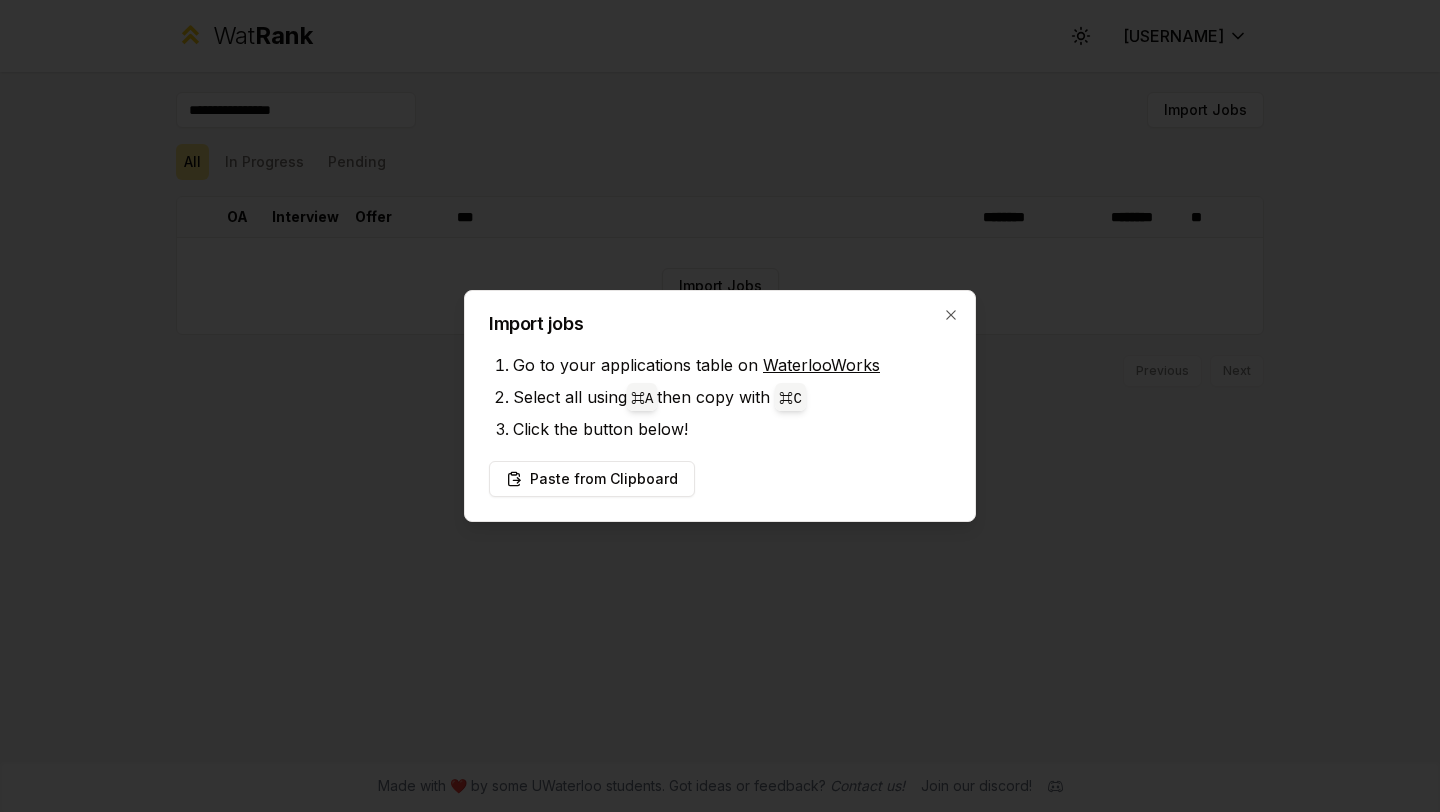 type 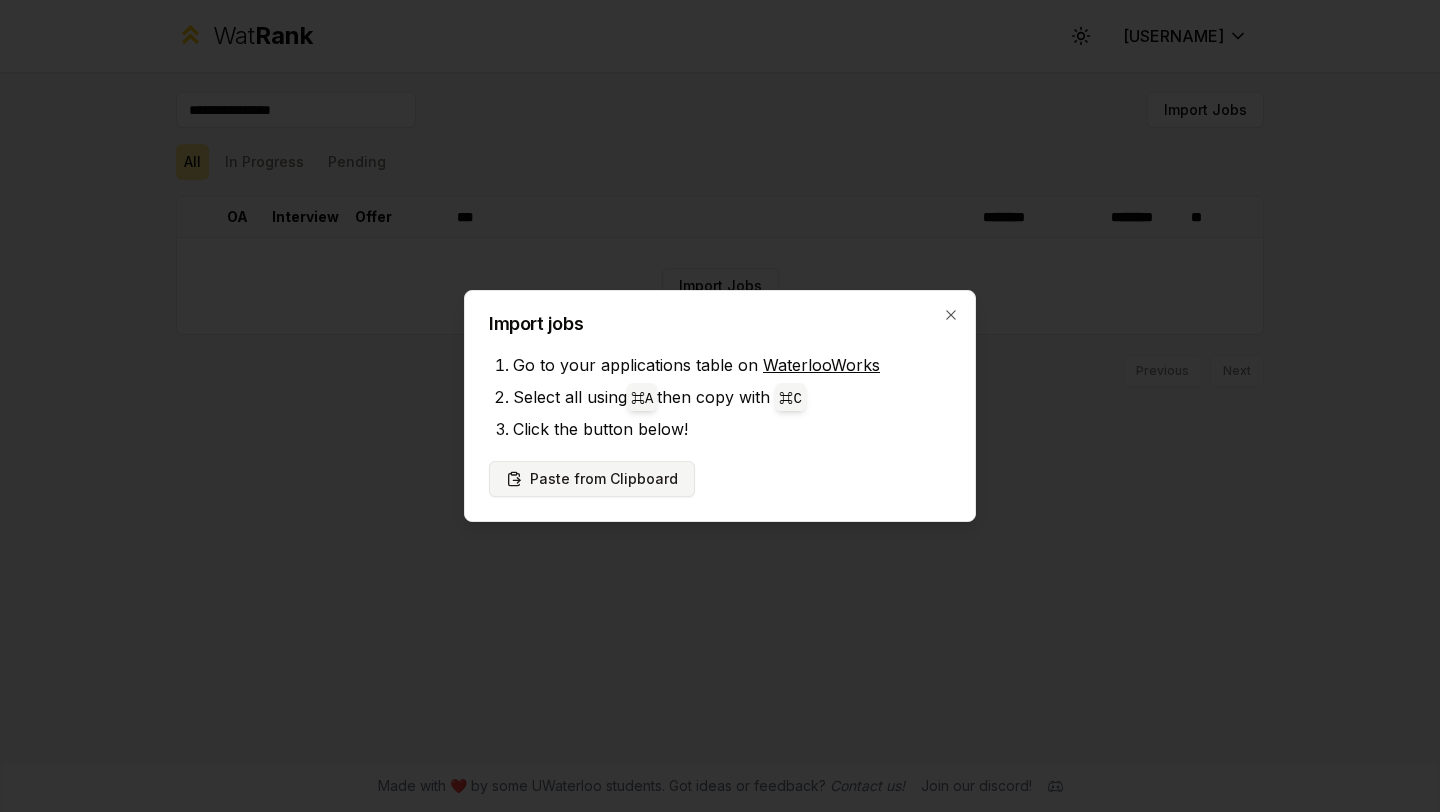 click on "Paste from Clipboard" at bounding box center [592, 479] 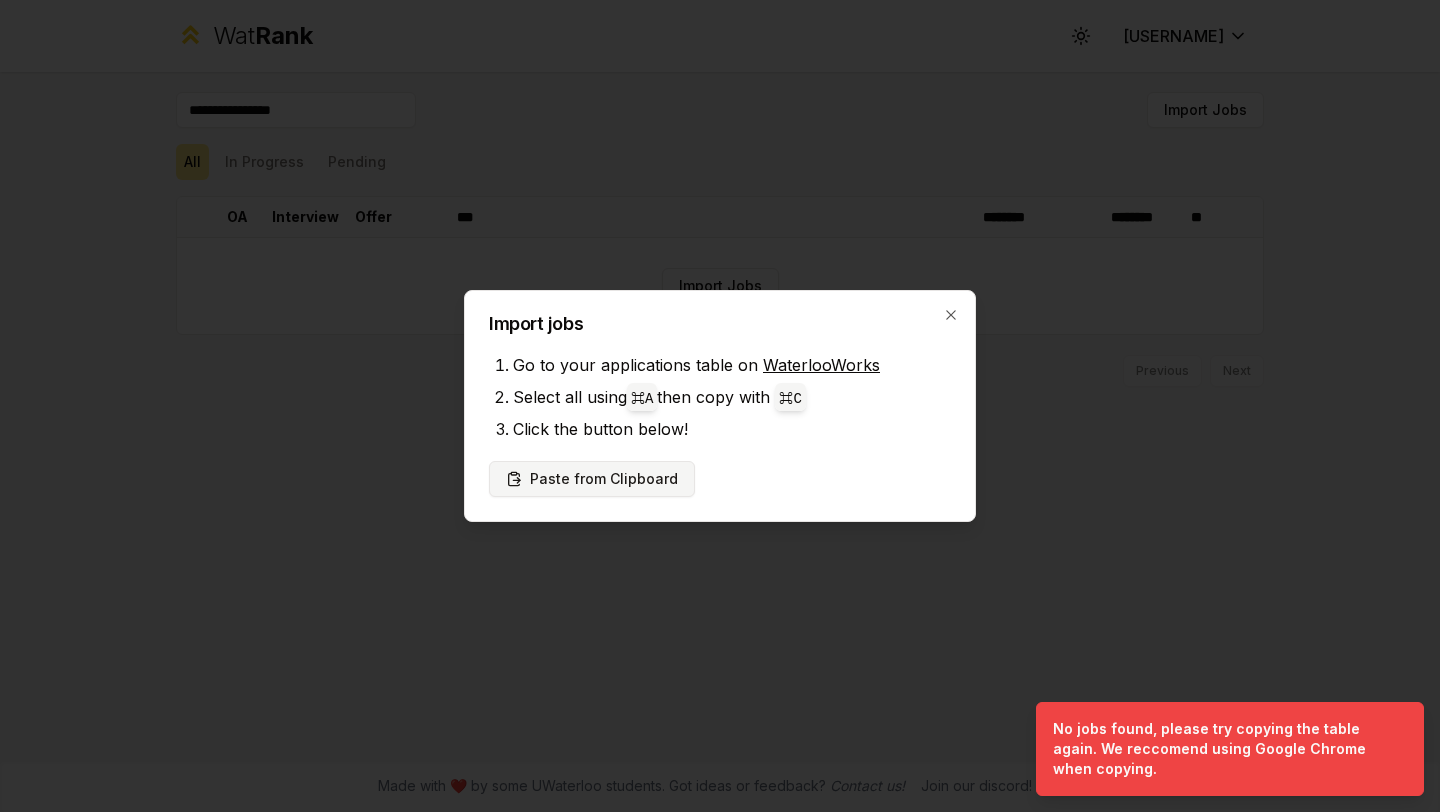 click on "Paste from Clipboard" at bounding box center (592, 479) 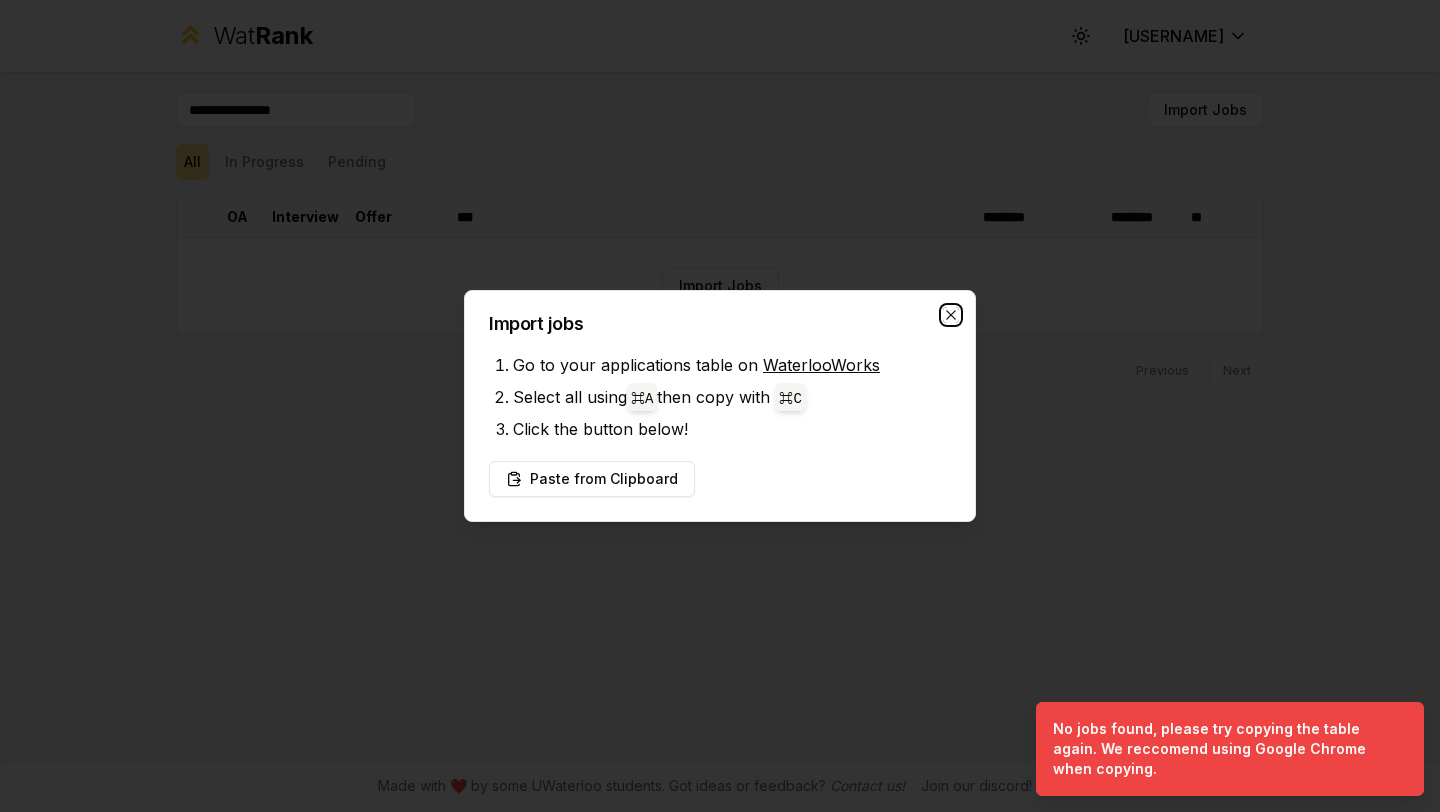 click 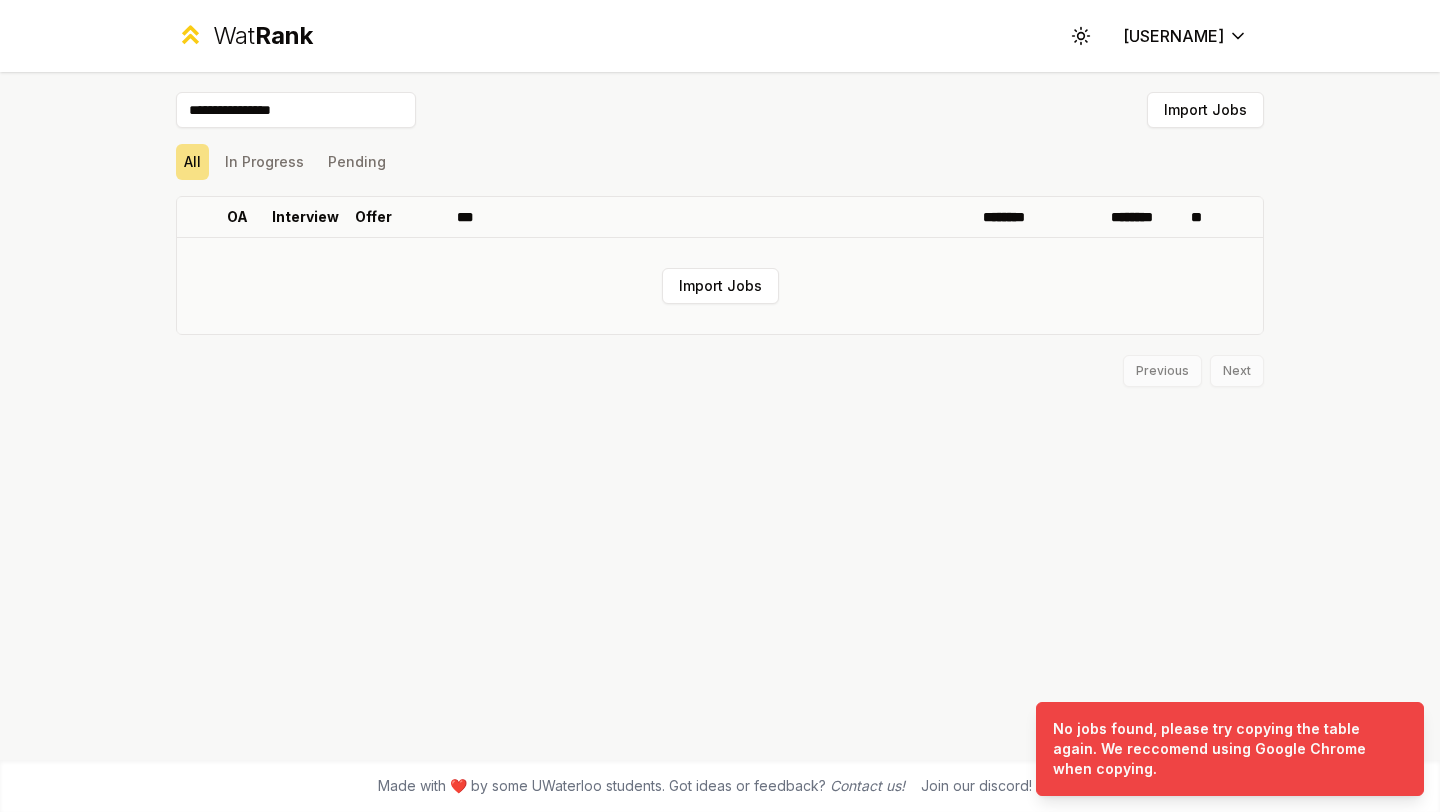 click on "Import Jobs" at bounding box center (720, 286) 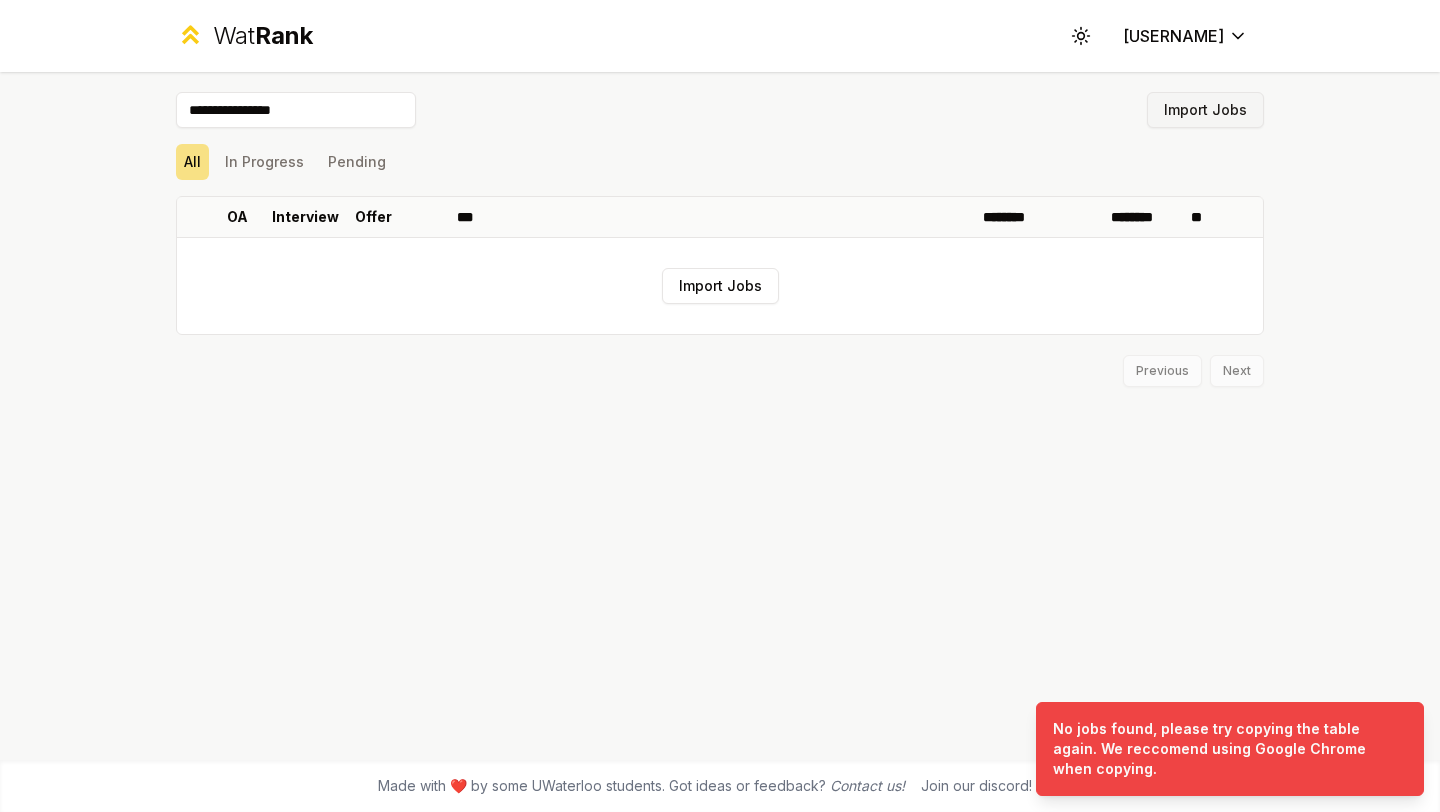 click on "Import Jobs" at bounding box center (1205, 110) 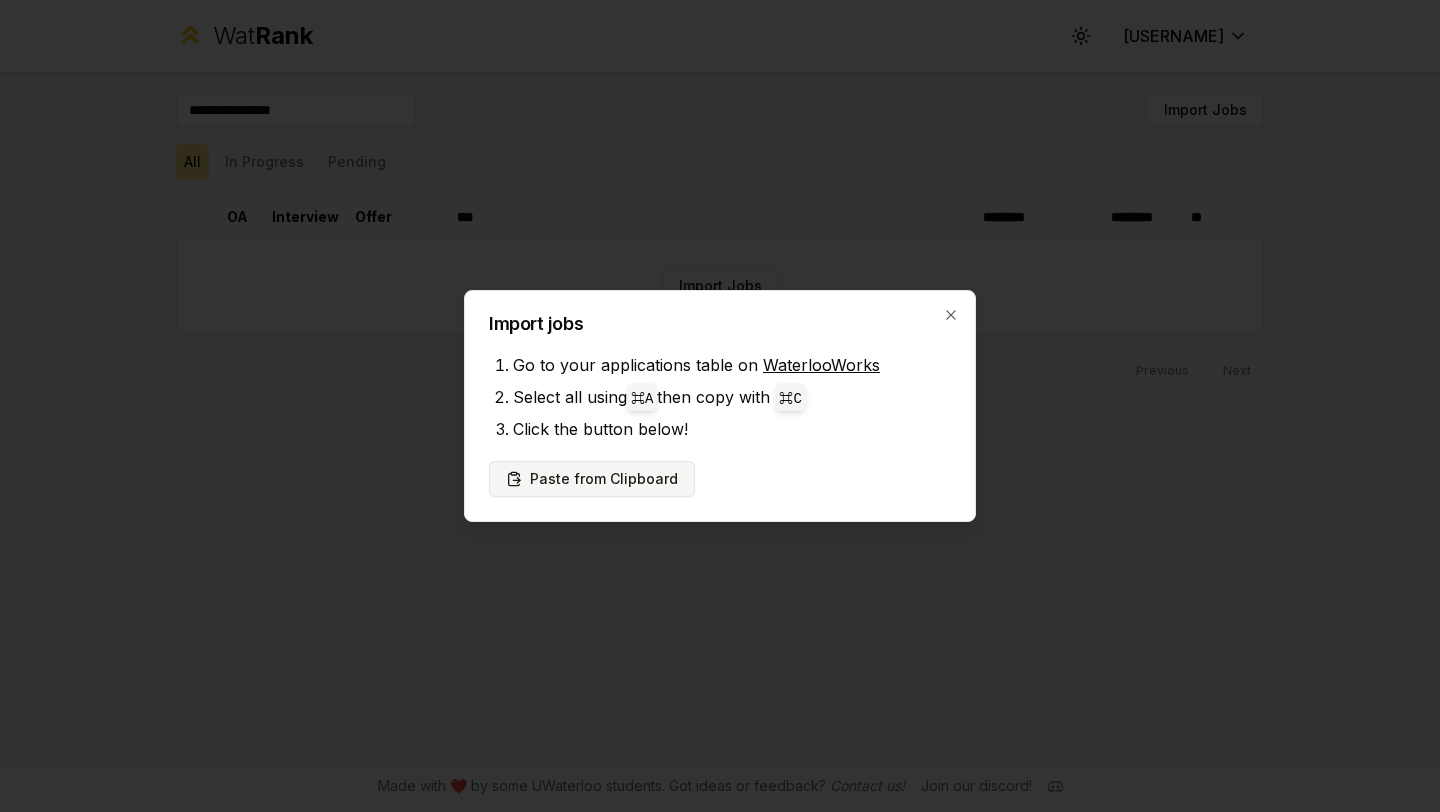 click on "Paste from Clipboard" at bounding box center [592, 479] 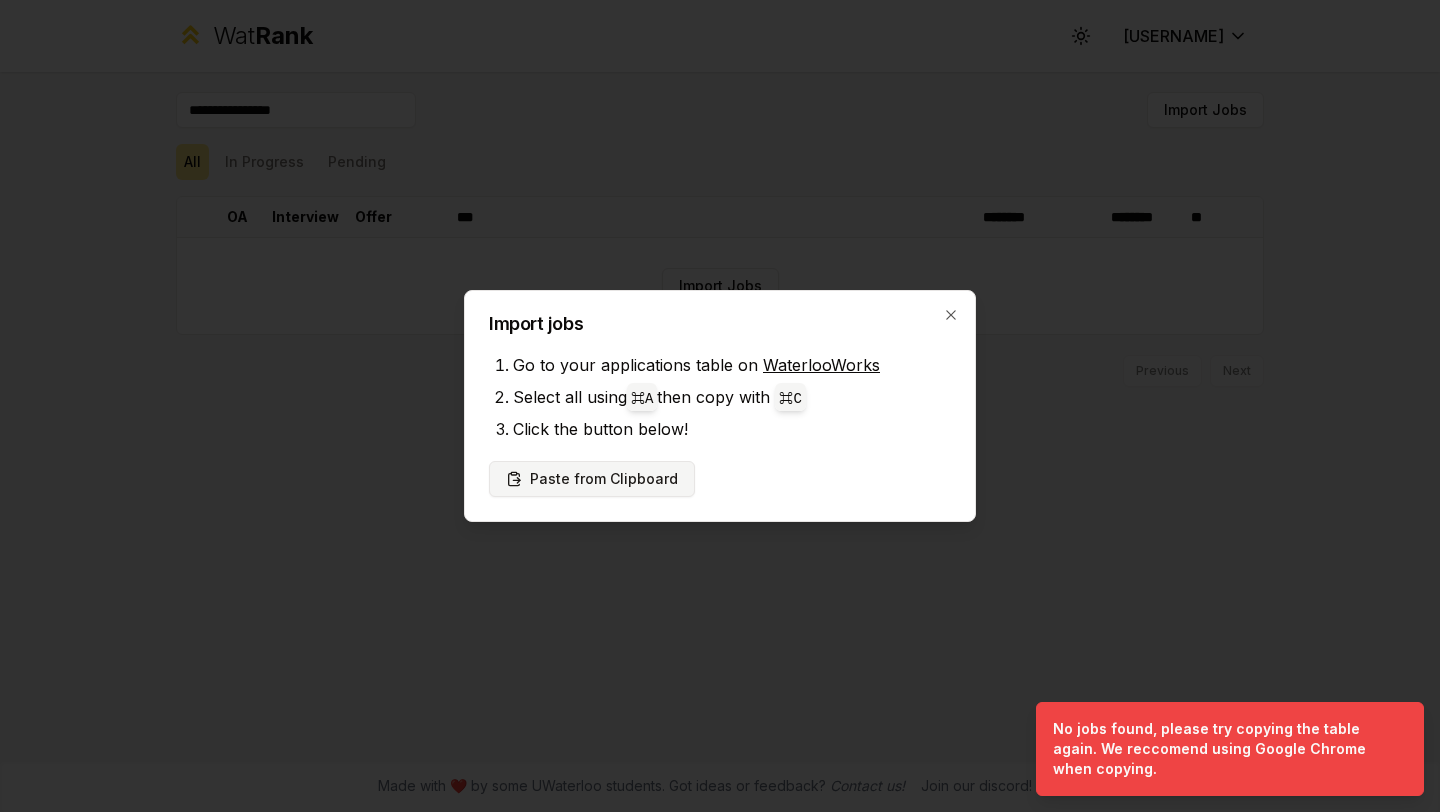 click on "Paste from Clipboard" at bounding box center (592, 479) 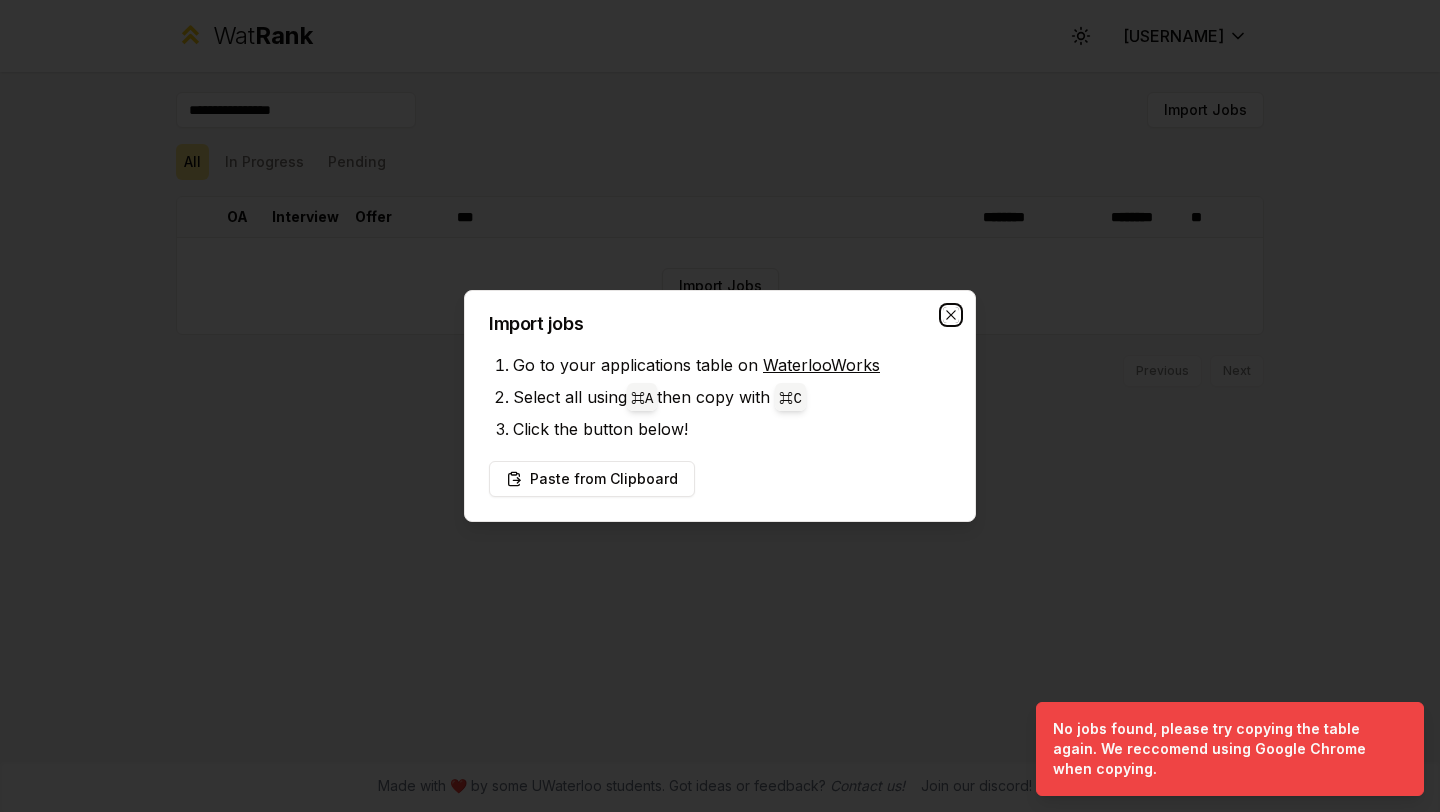 click 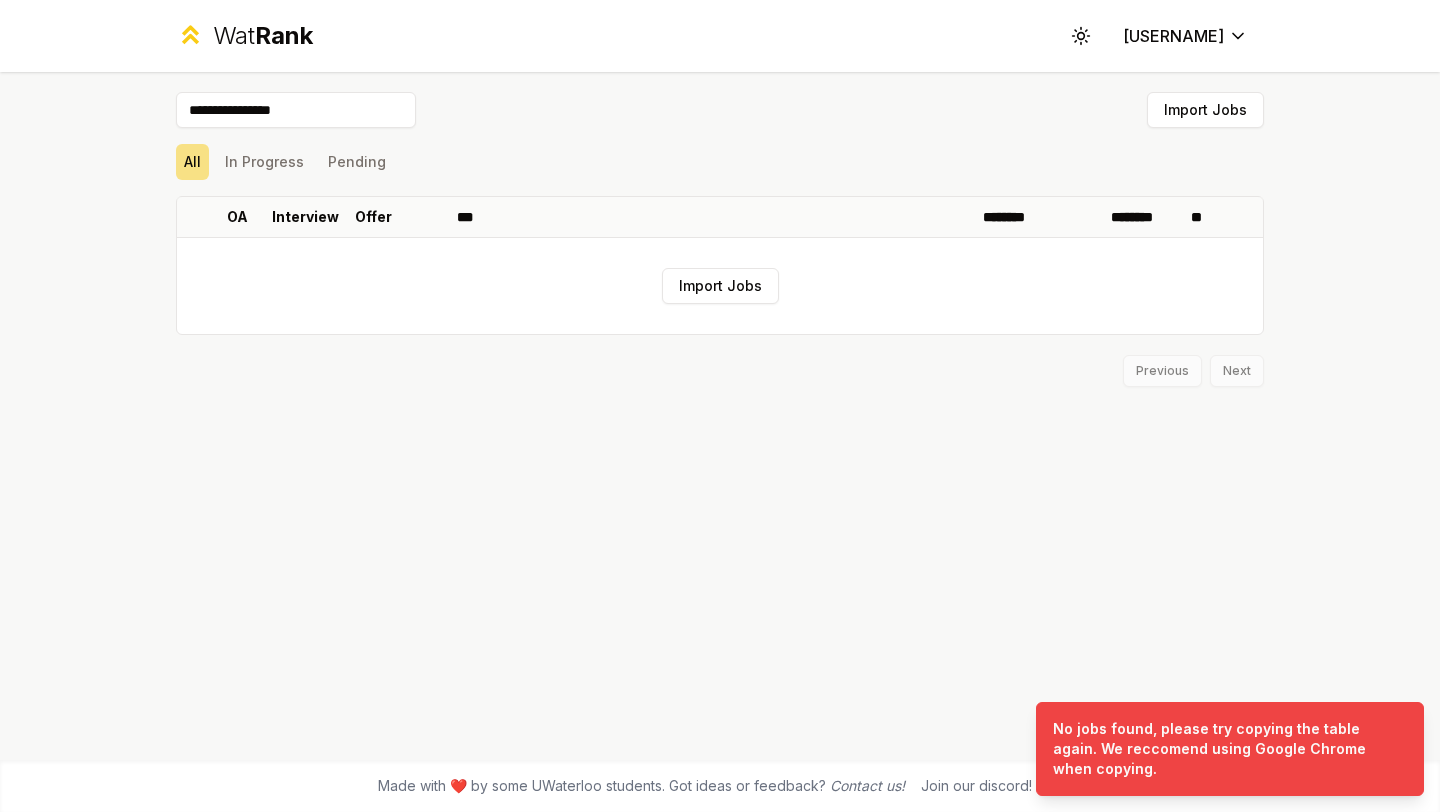 click on "Previous Next" at bounding box center [720, 361] 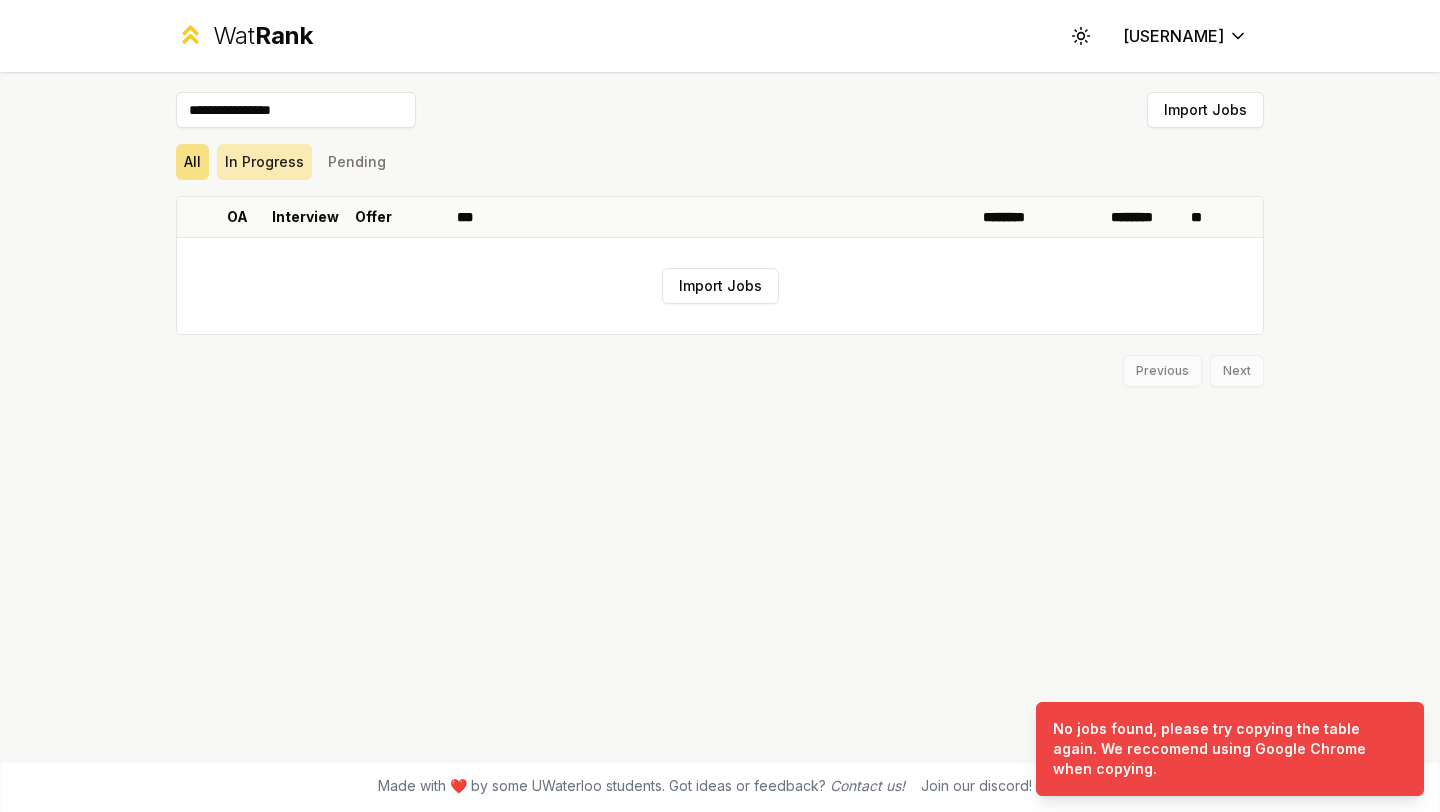 click on "In Progress" at bounding box center (264, 162) 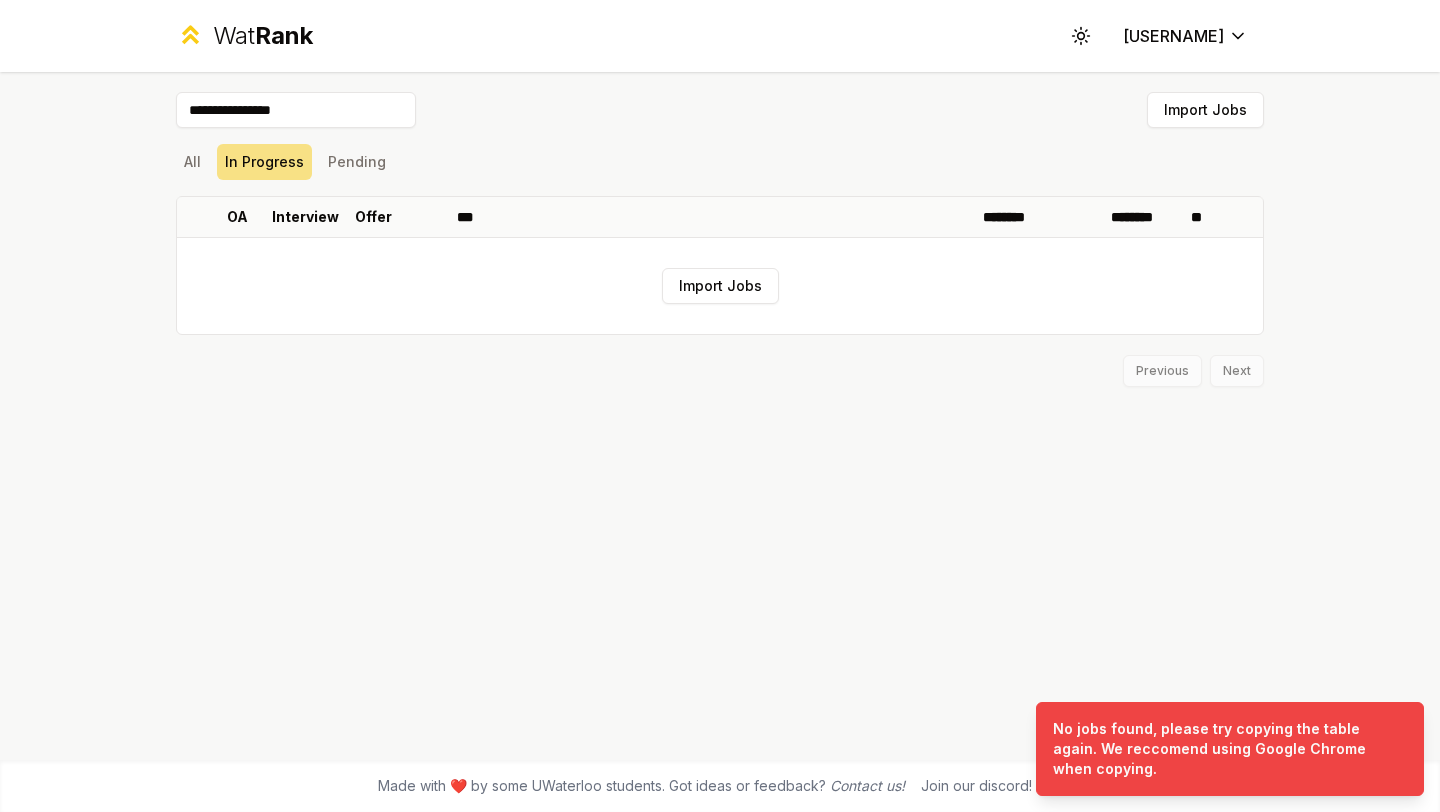 click on "All In Progress Pending" at bounding box center (720, 162) 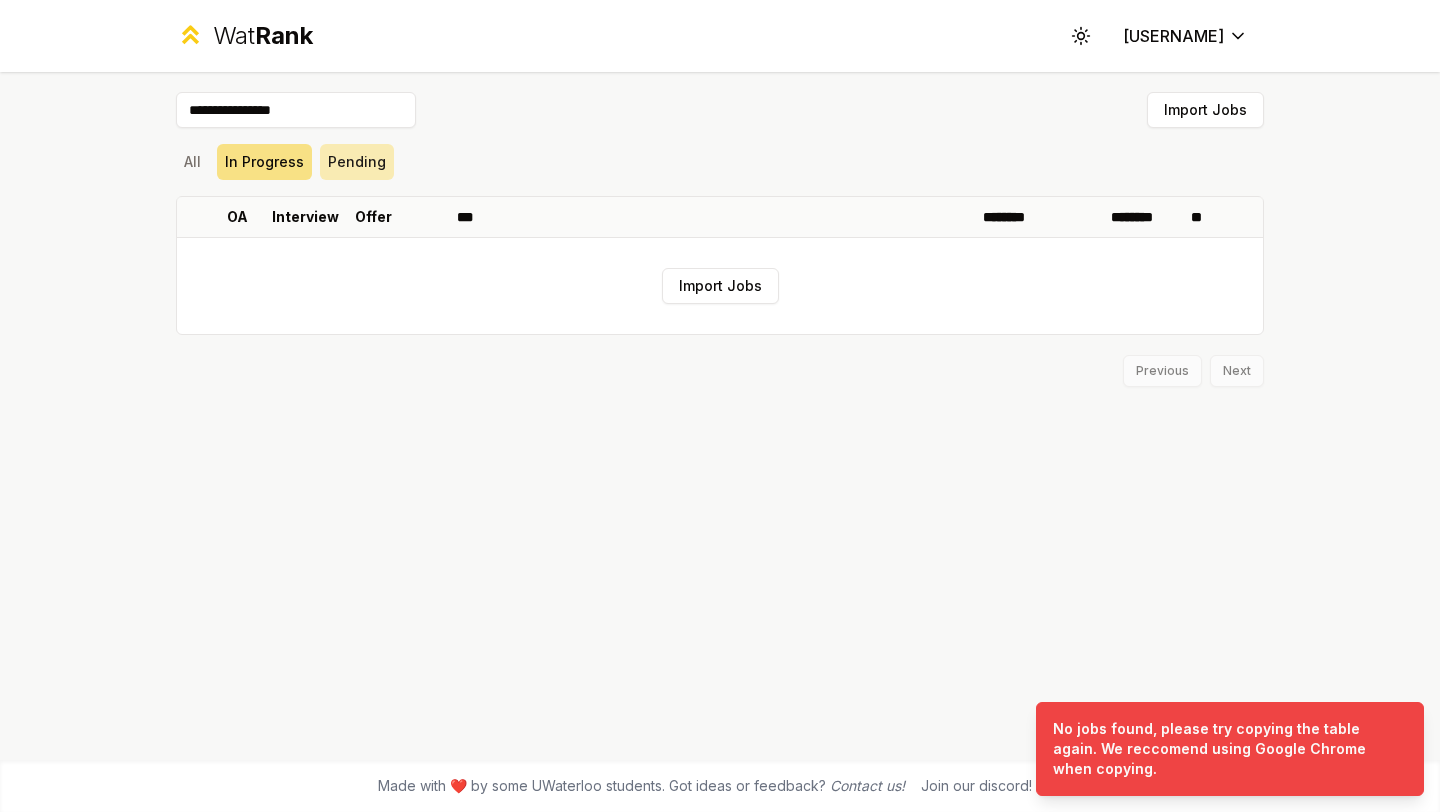 click on "Pending" at bounding box center [357, 162] 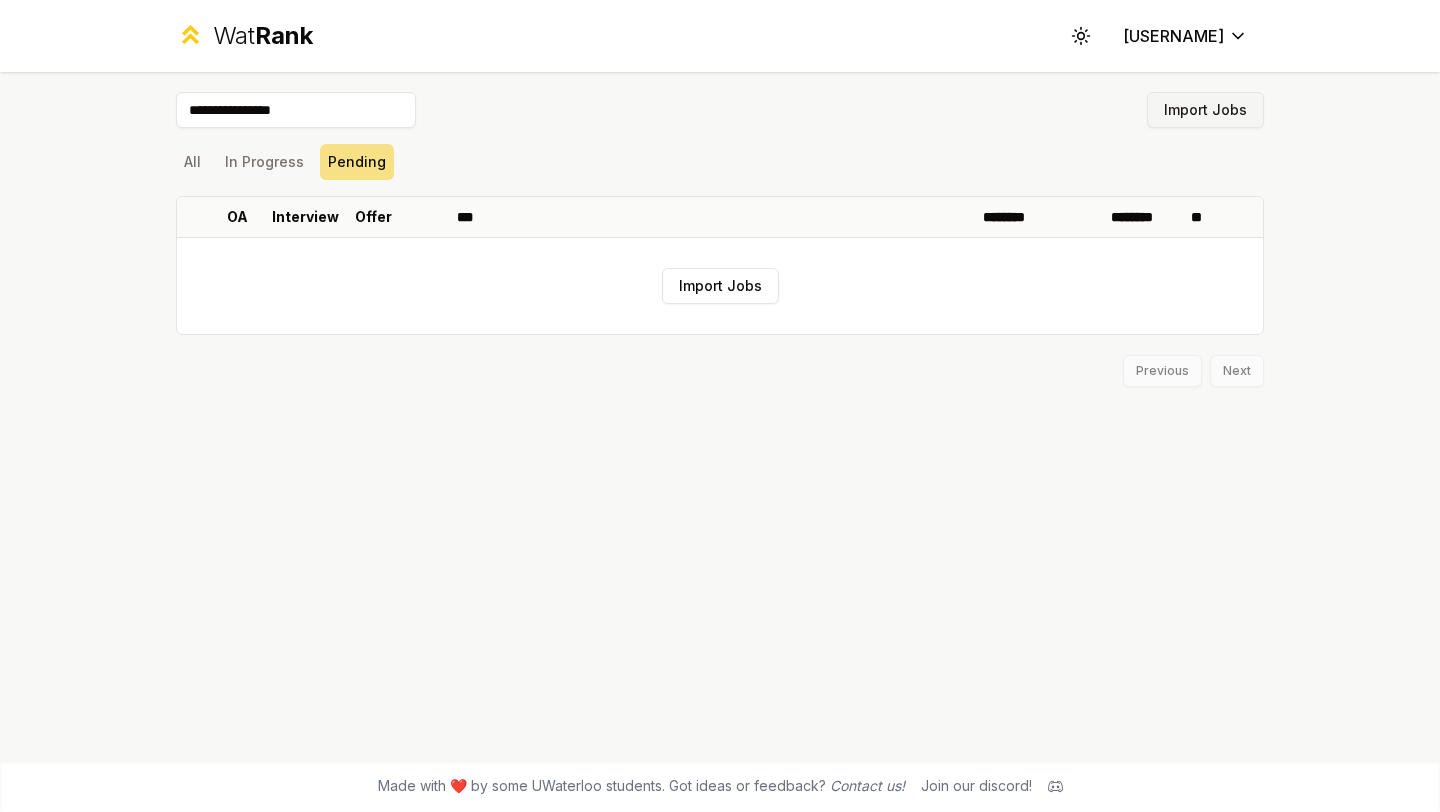 click on "Import Jobs" at bounding box center [1205, 110] 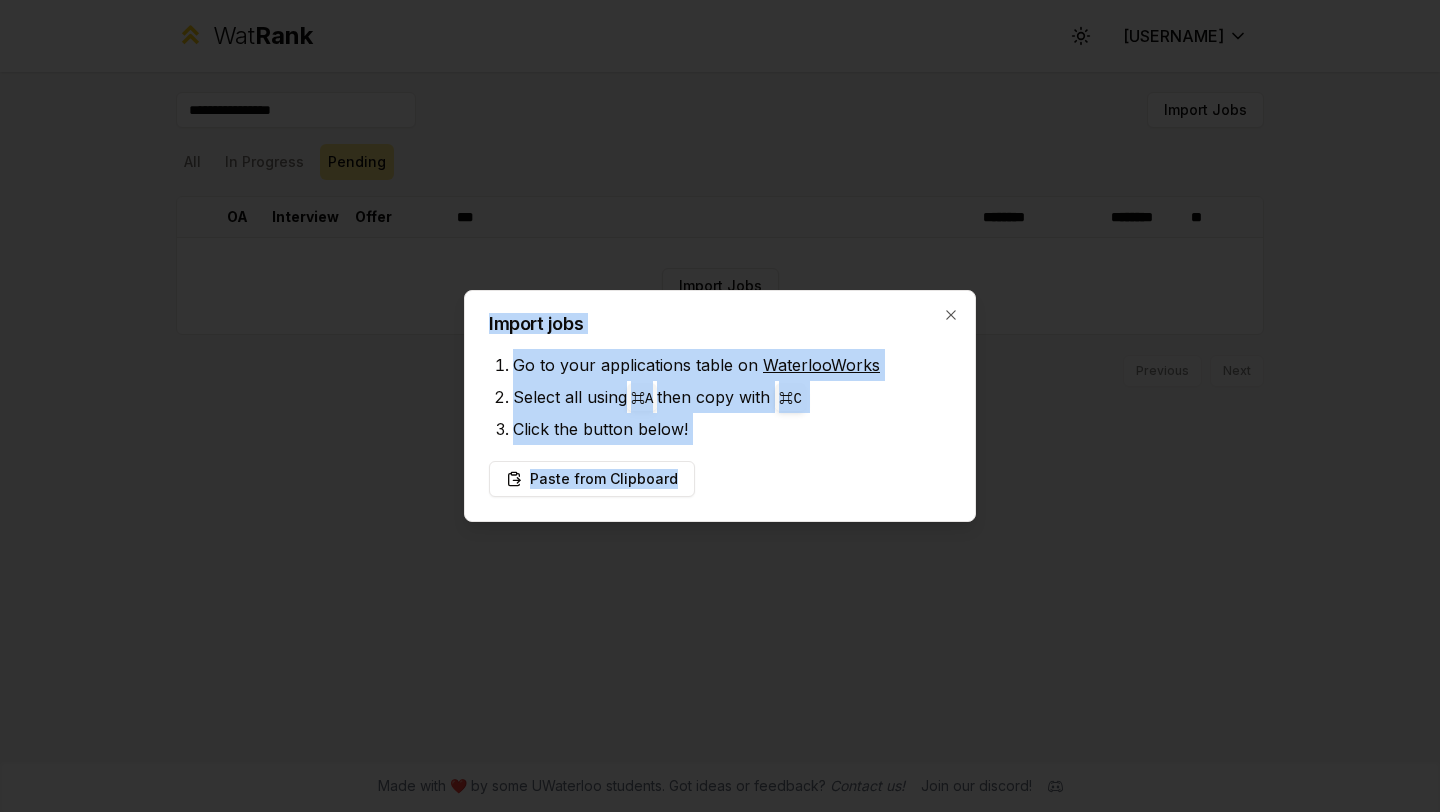 drag, startPoint x: 760, startPoint y: 473, endPoint x: 463, endPoint y: 341, distance: 325.0123 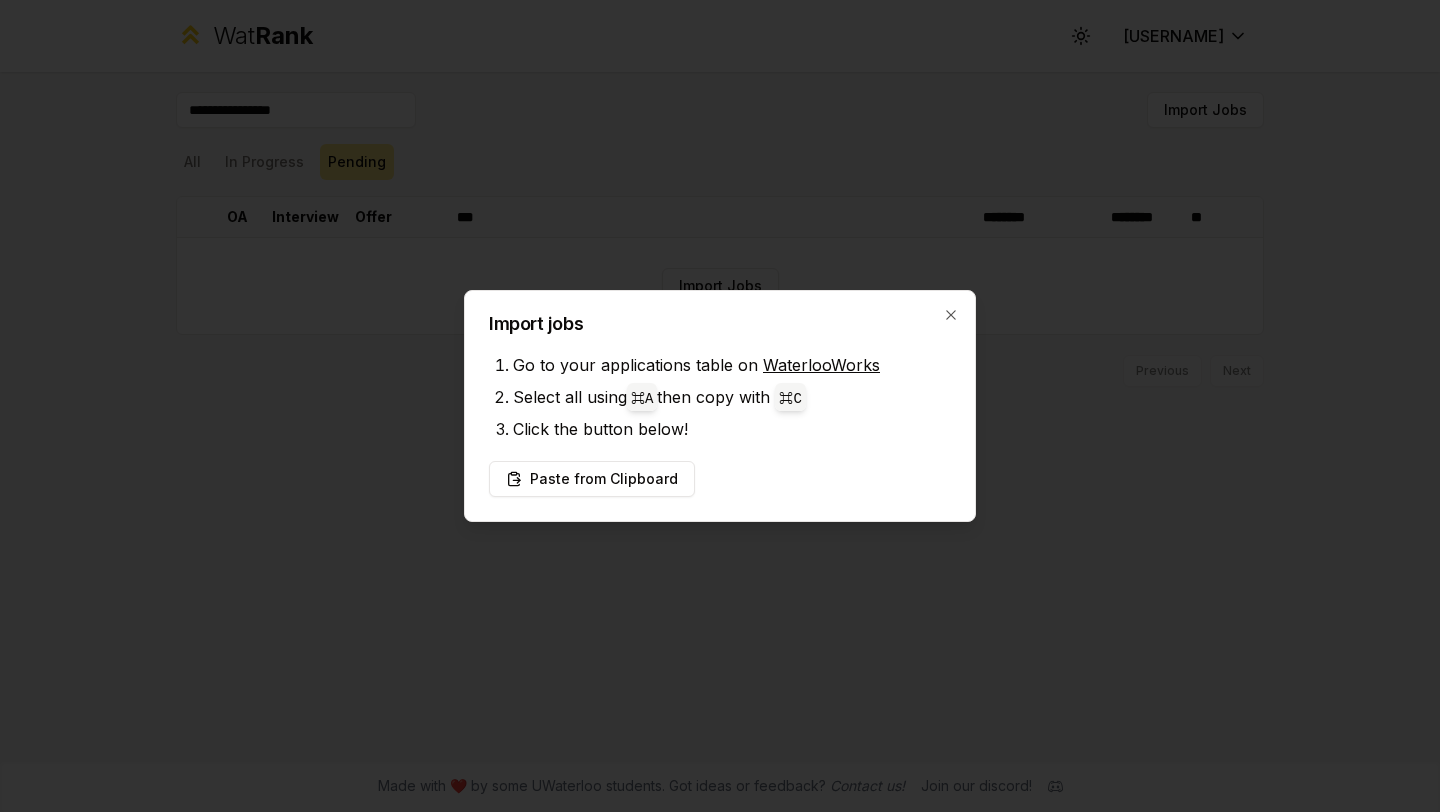 click on "Paste from Clipboard" at bounding box center (720, 479) 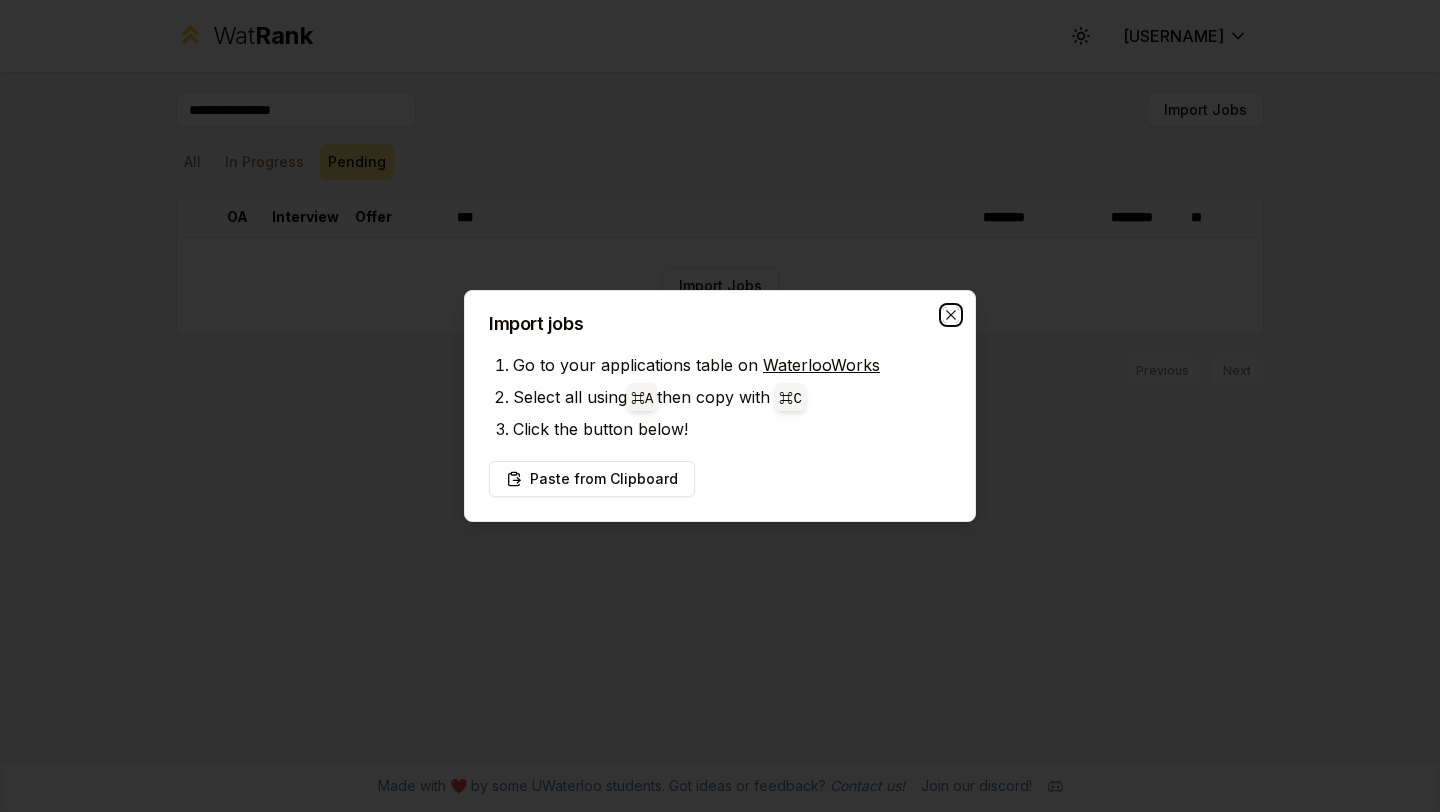 click 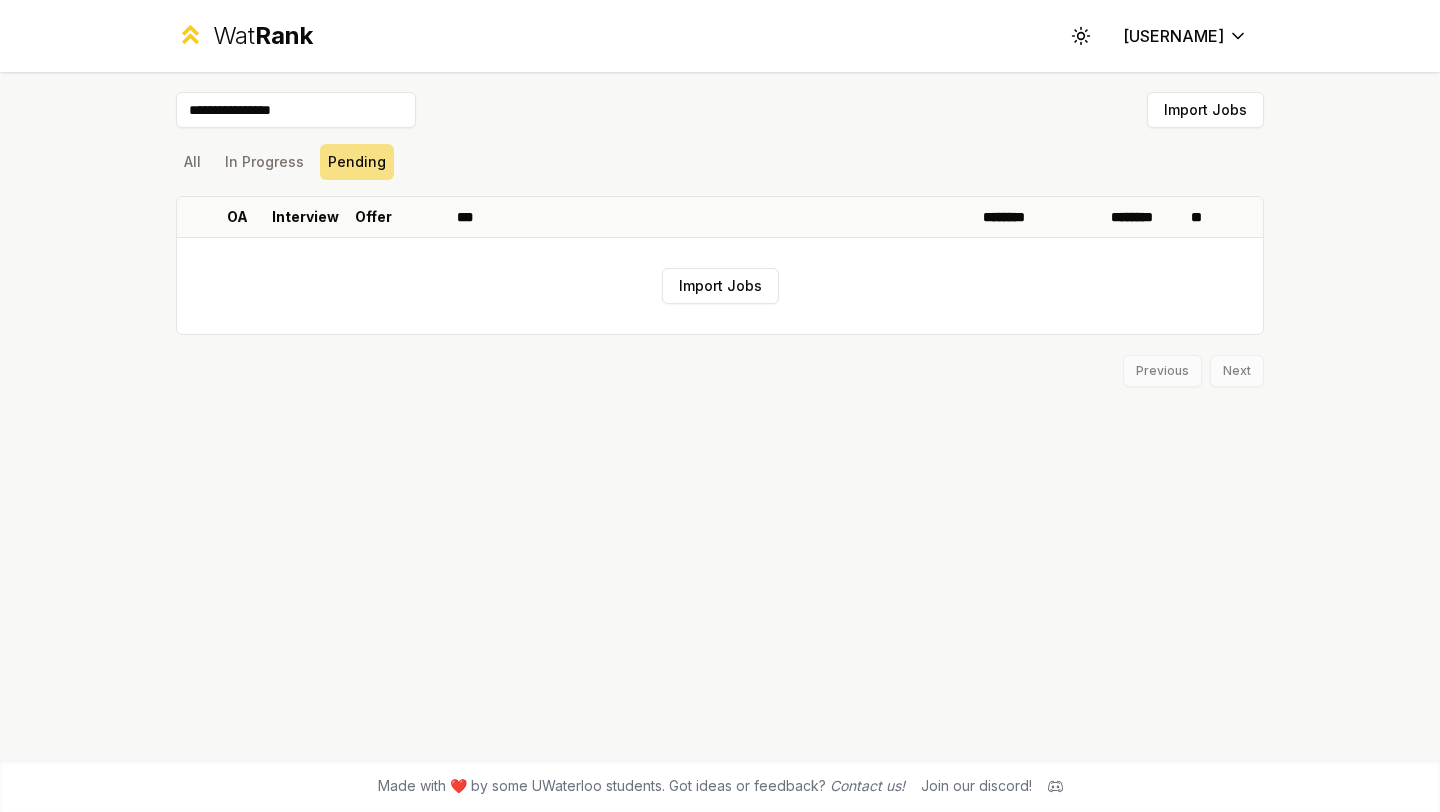 type 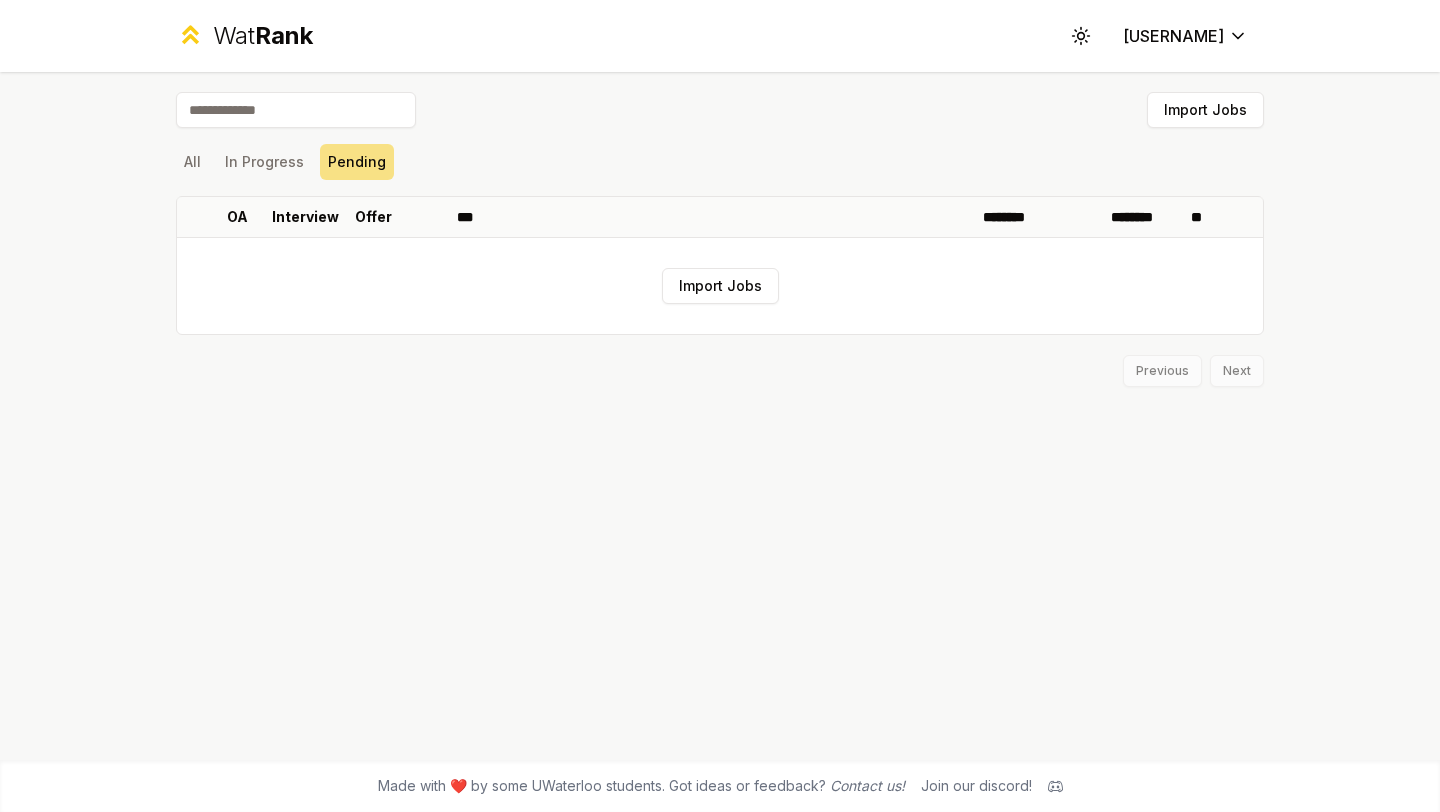 paste on "**********" 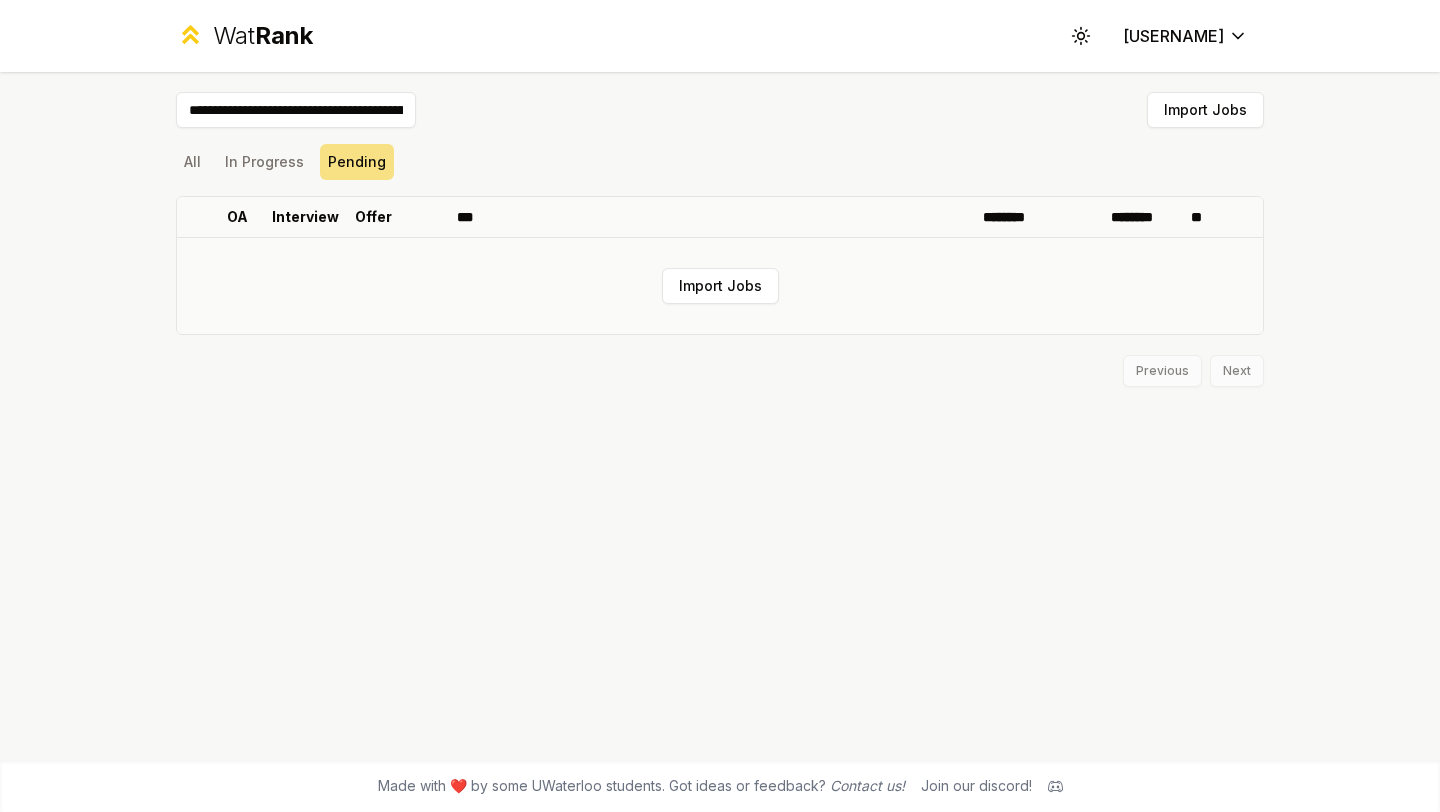 scroll, scrollTop: 0, scrollLeft: 751, axis: horizontal 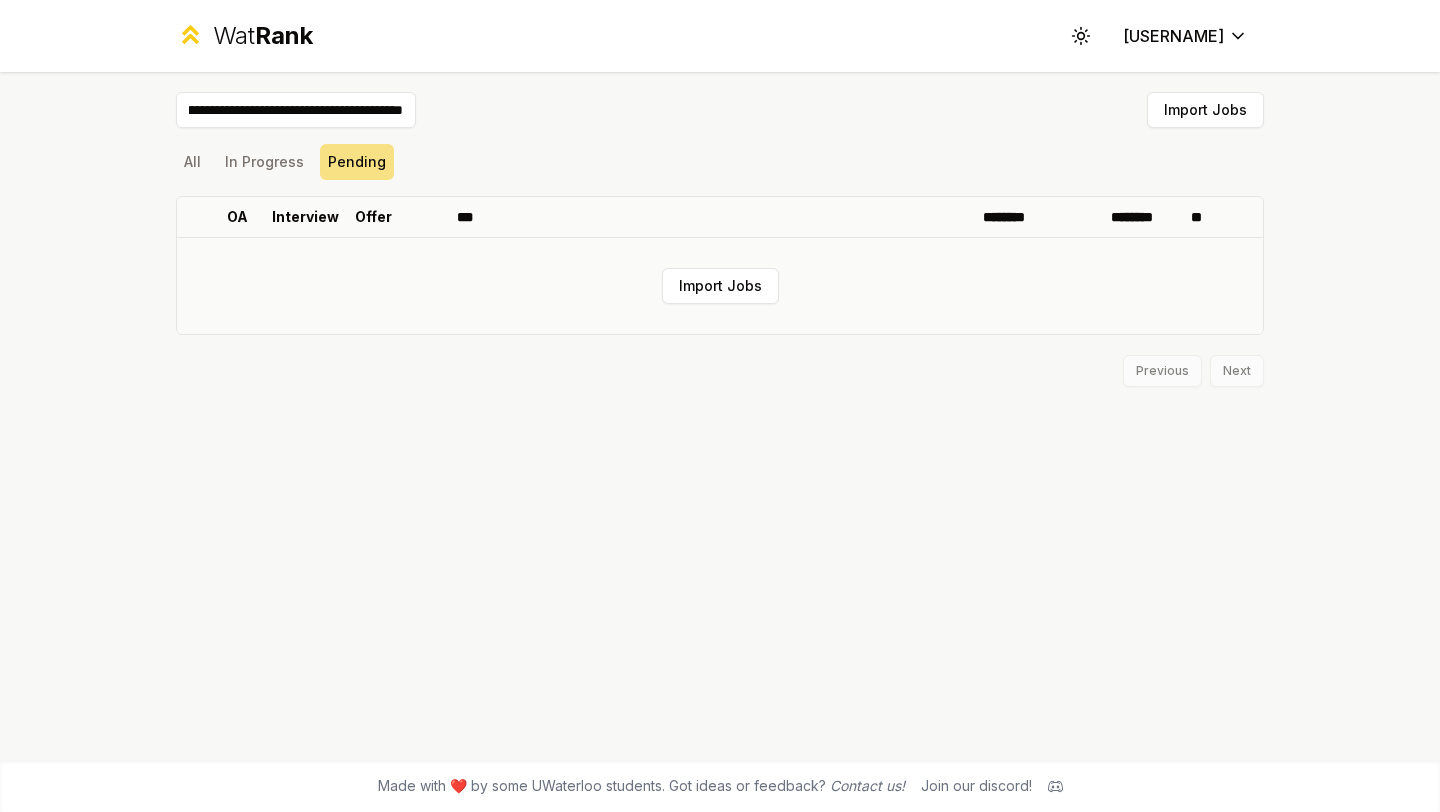 type on "**********" 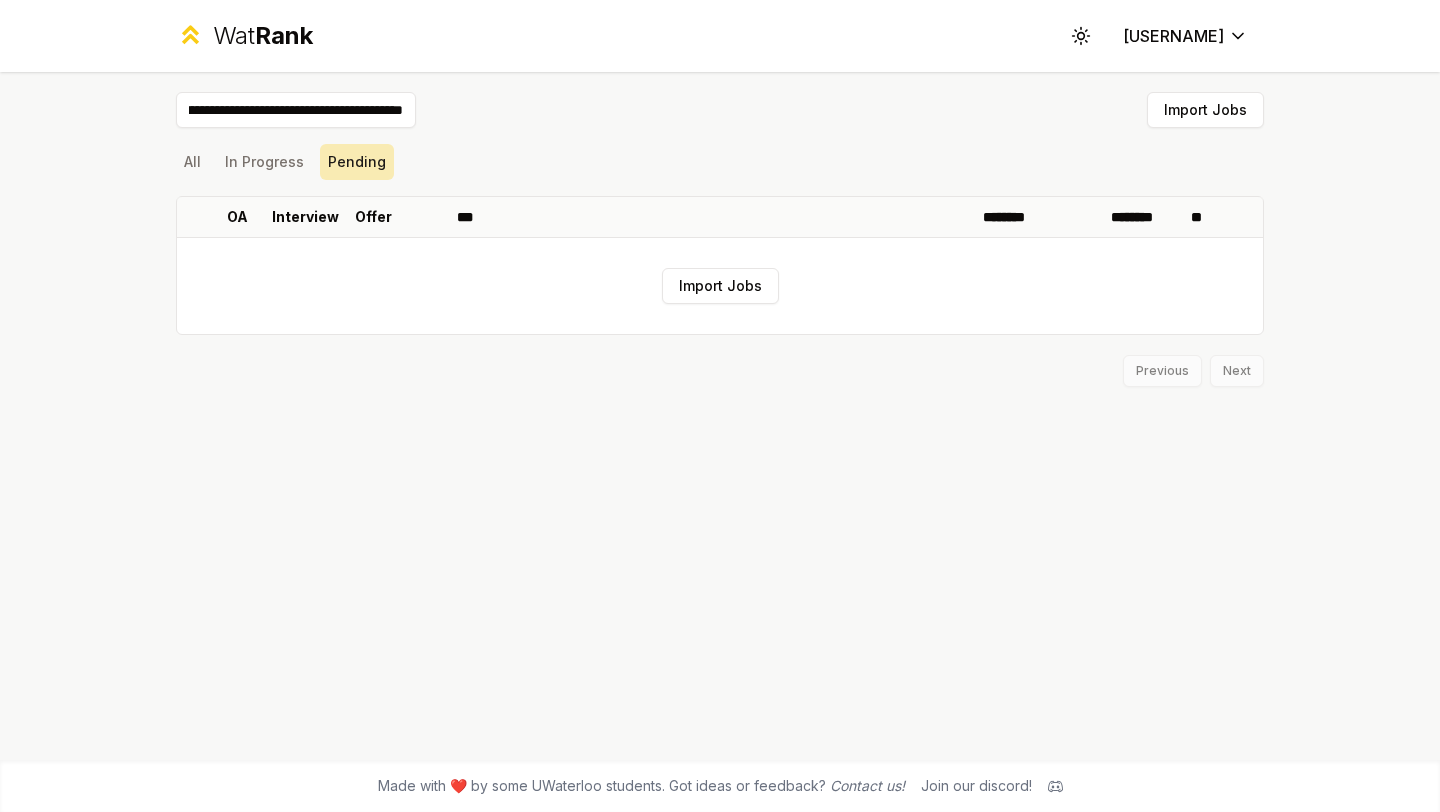 click on "Pending" at bounding box center (357, 162) 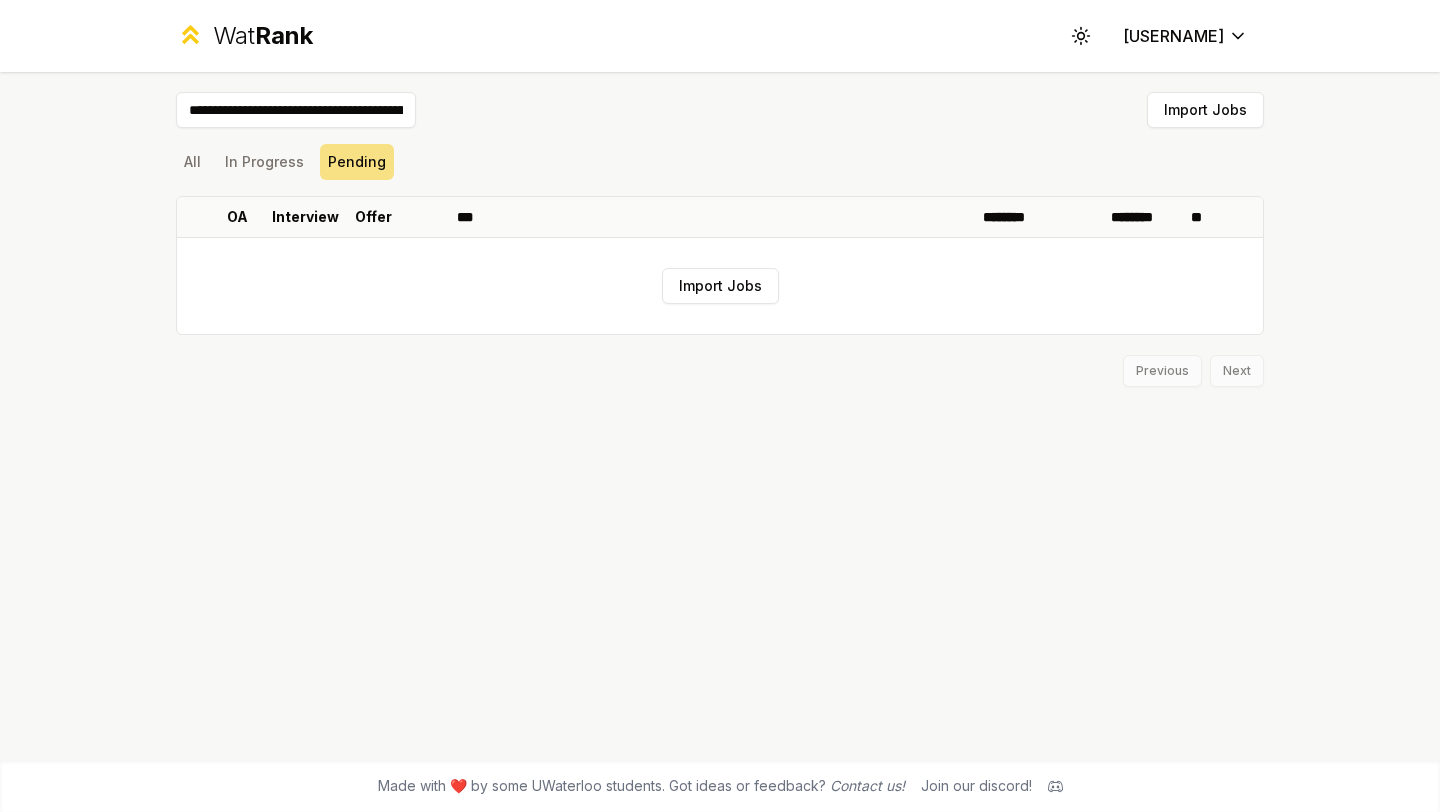 click on "**********" at bounding box center (296, 110) 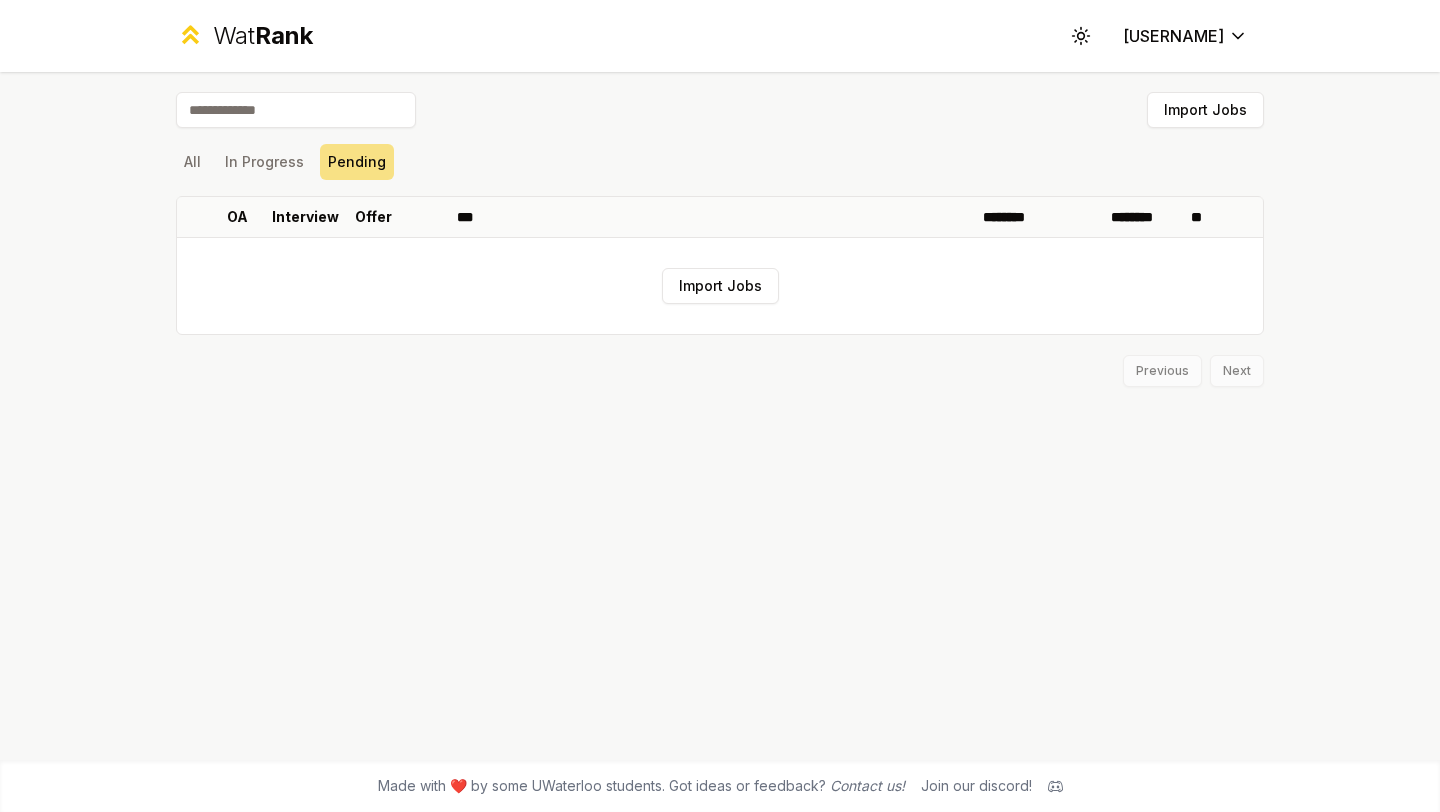 paste on "**********" 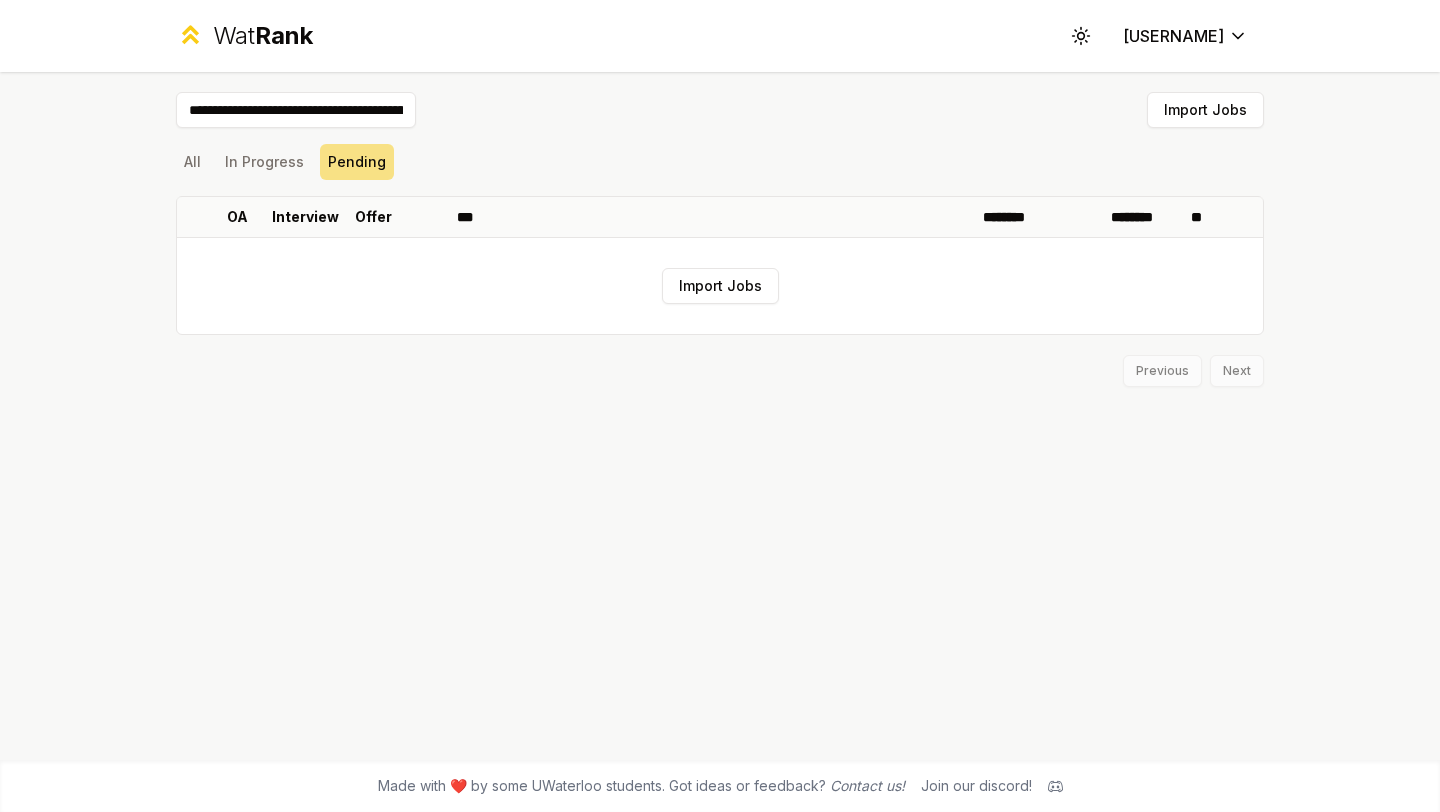 scroll, scrollTop: 0, scrollLeft: 37269, axis: horizontal 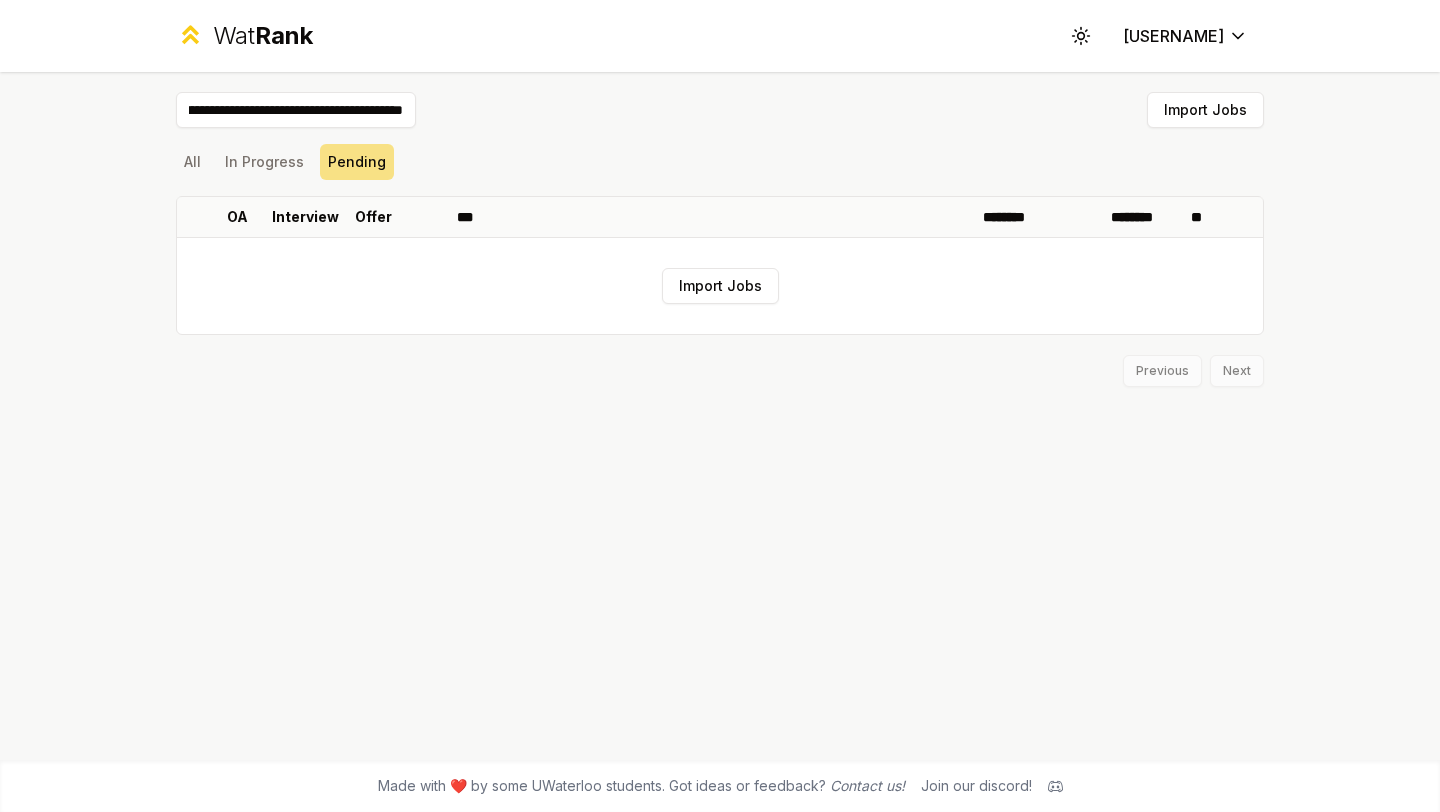 type on "**********" 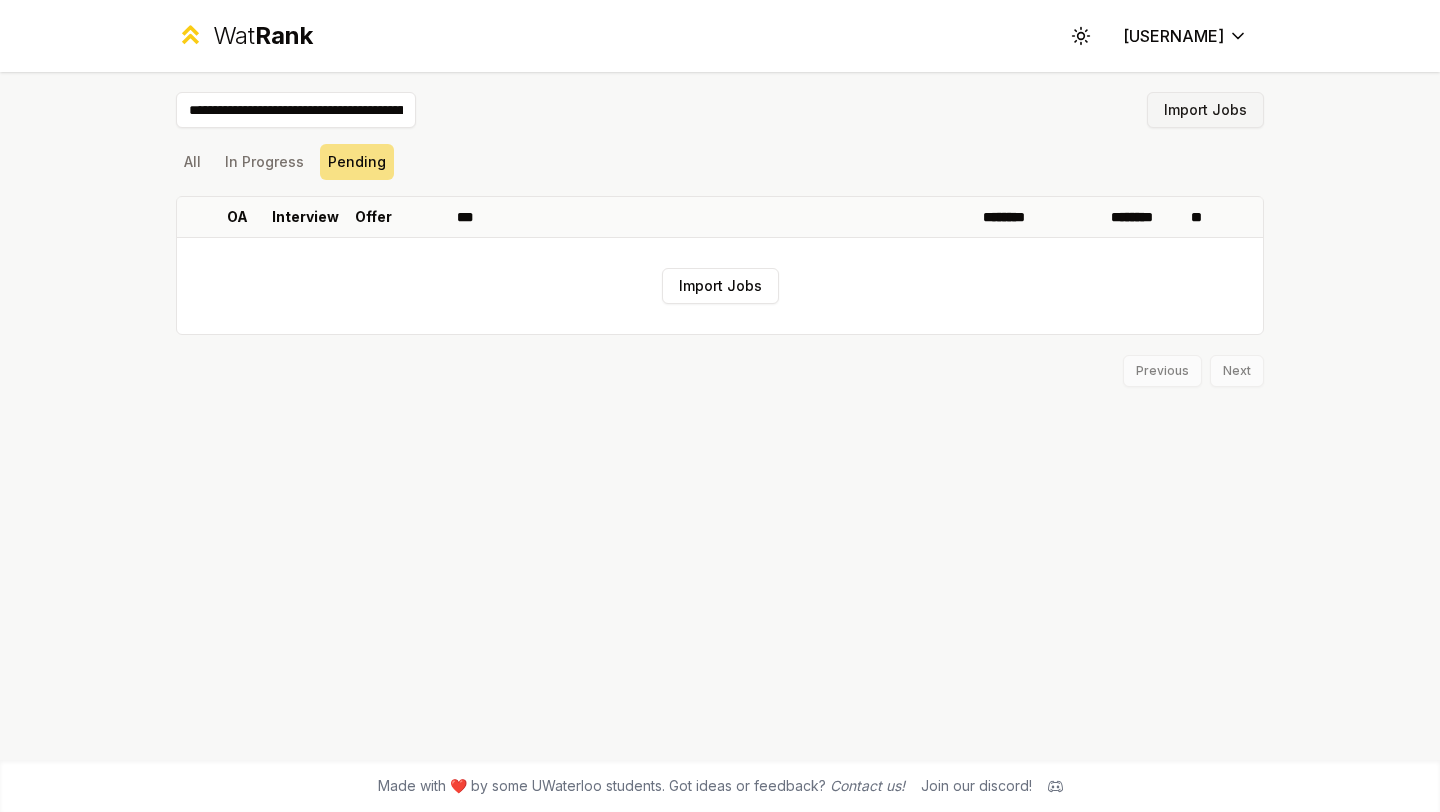 click on "Import Jobs" at bounding box center [1205, 110] 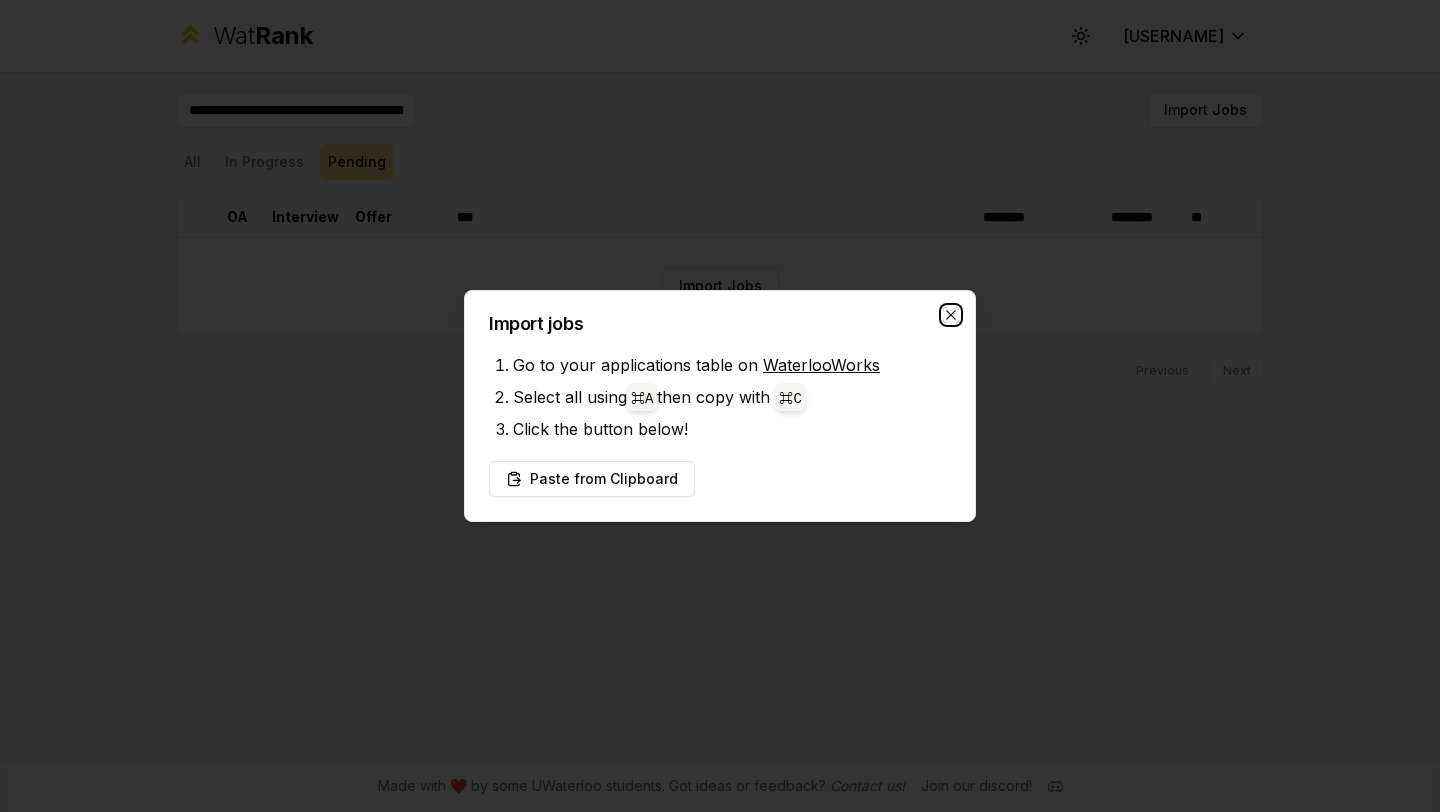 click 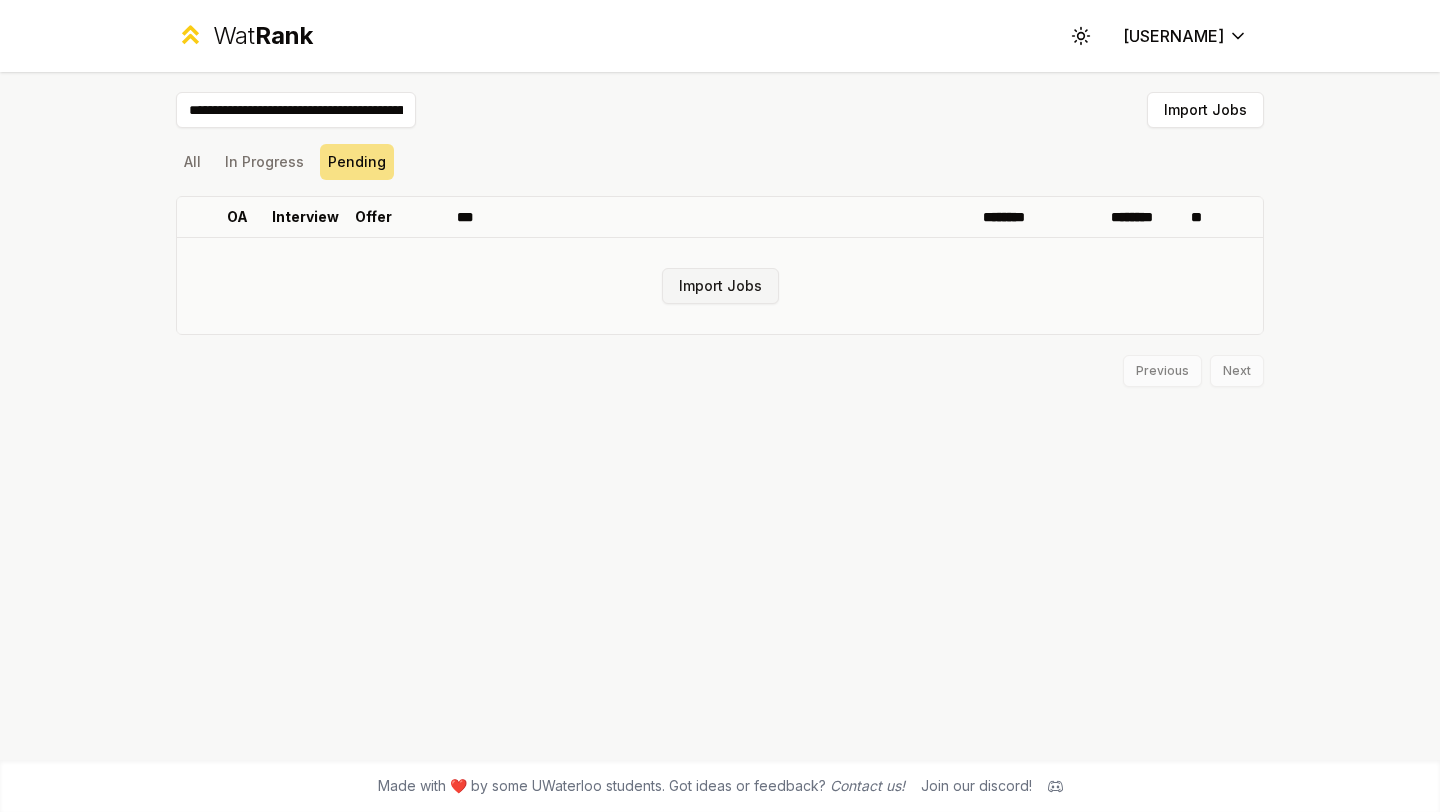click on "Import Jobs" at bounding box center (720, 286) 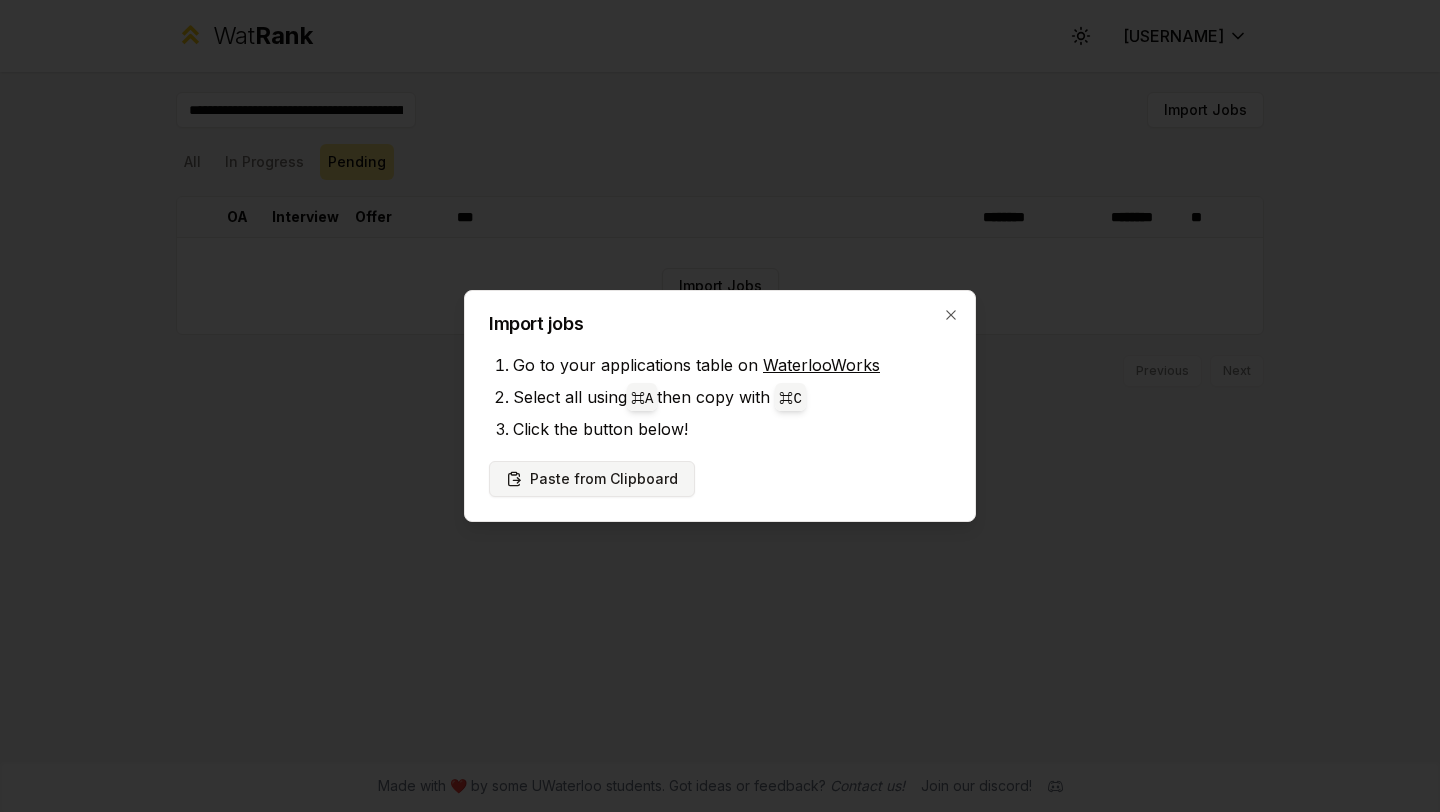 click 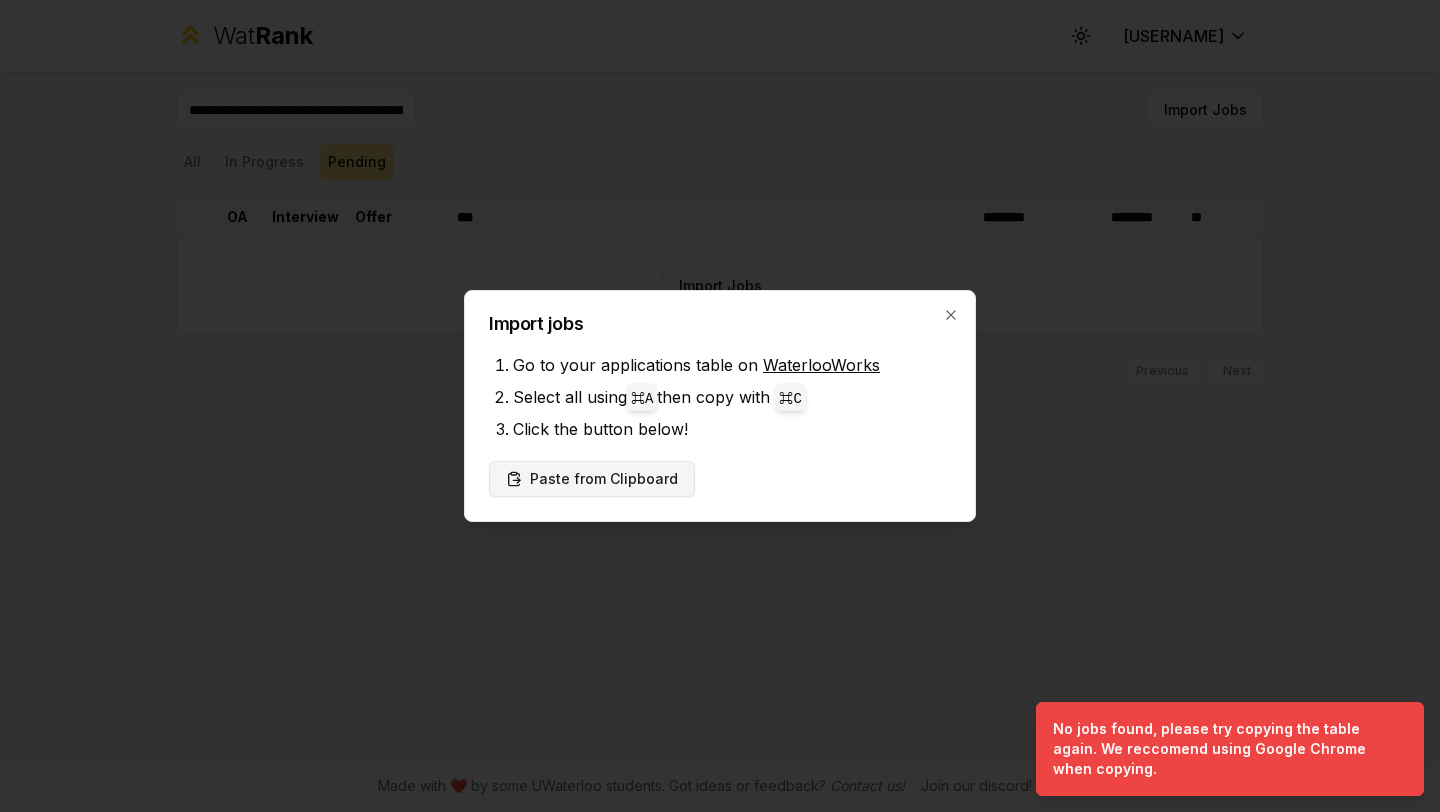 click on "Paste from Clipboard" at bounding box center [592, 479] 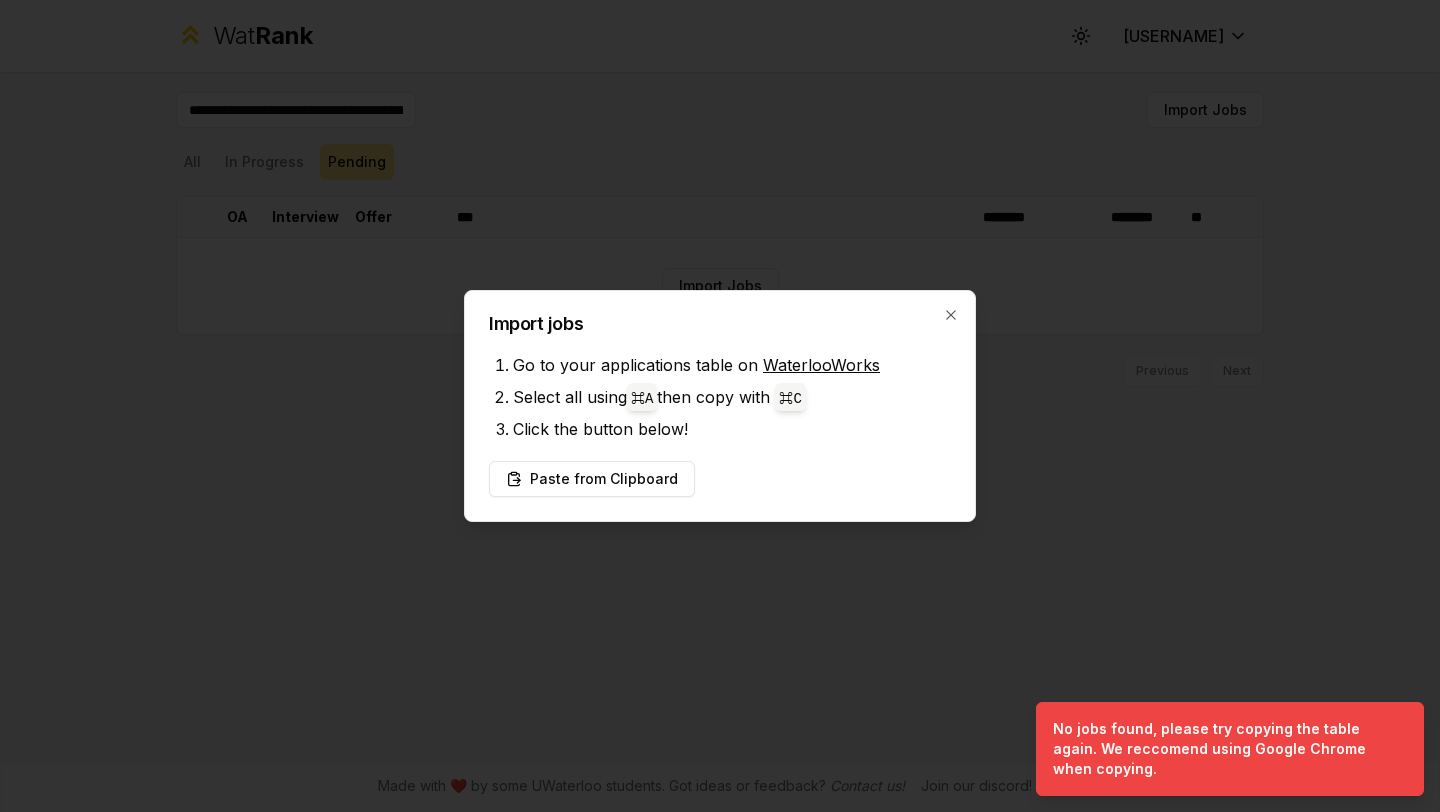 type 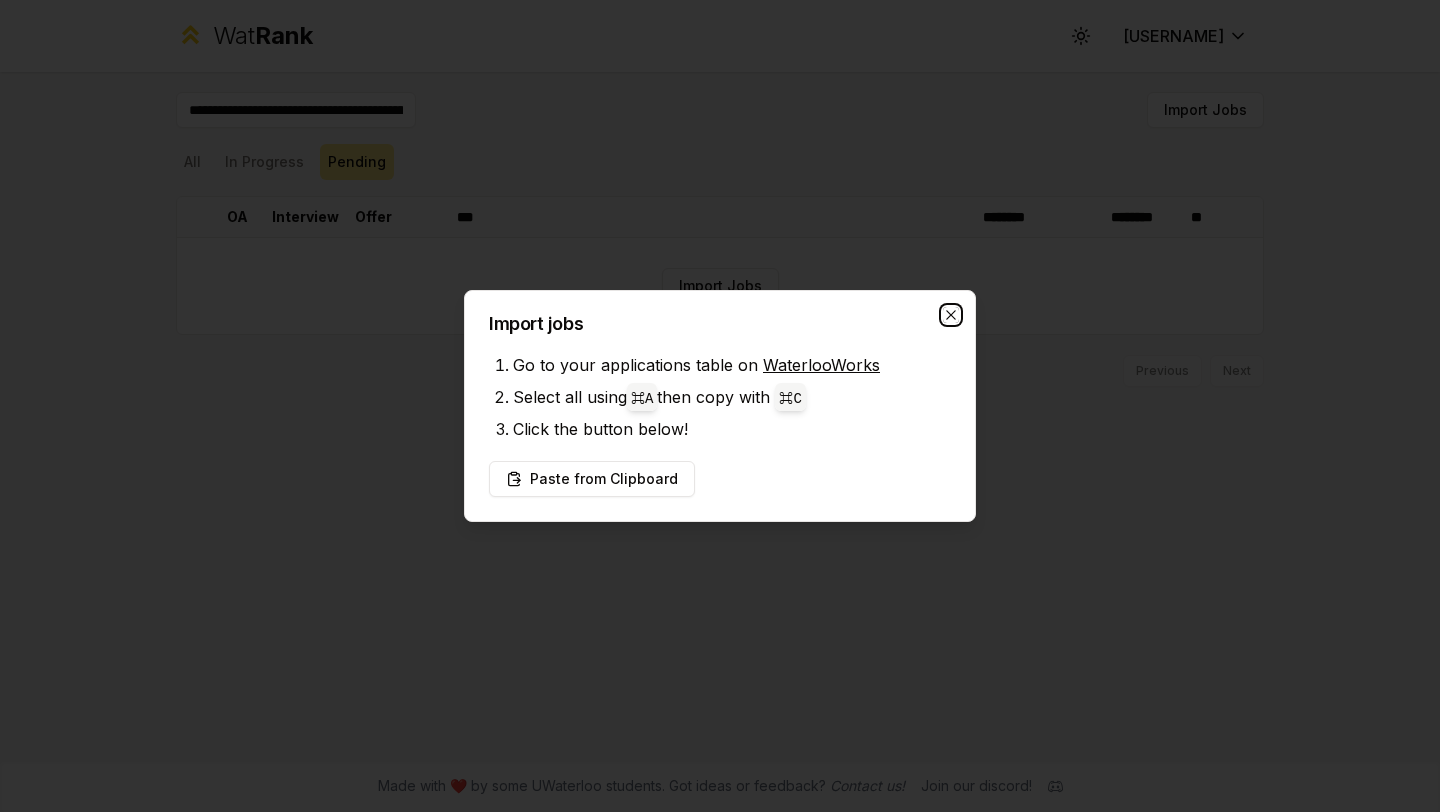 click 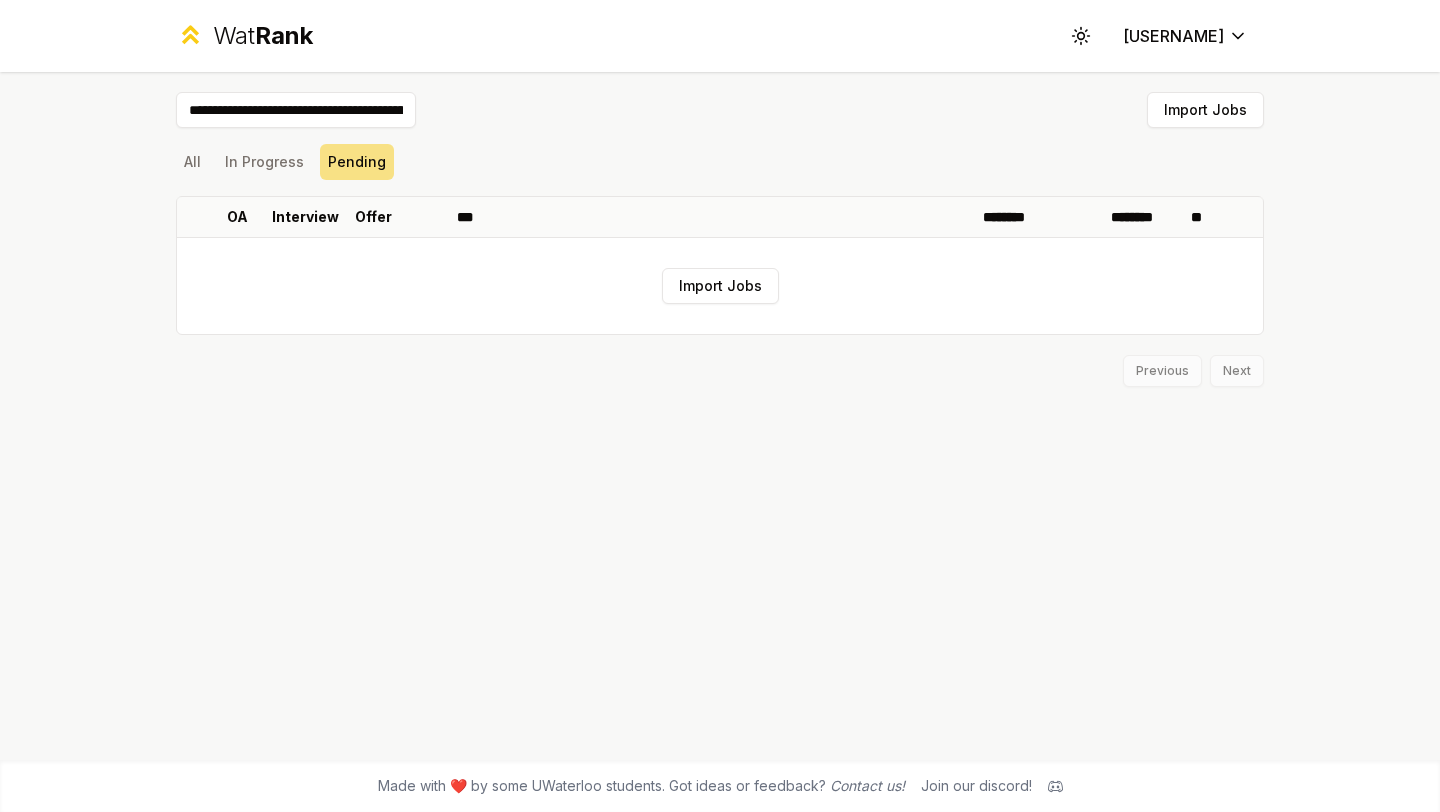 click at bounding box center (296, 110) 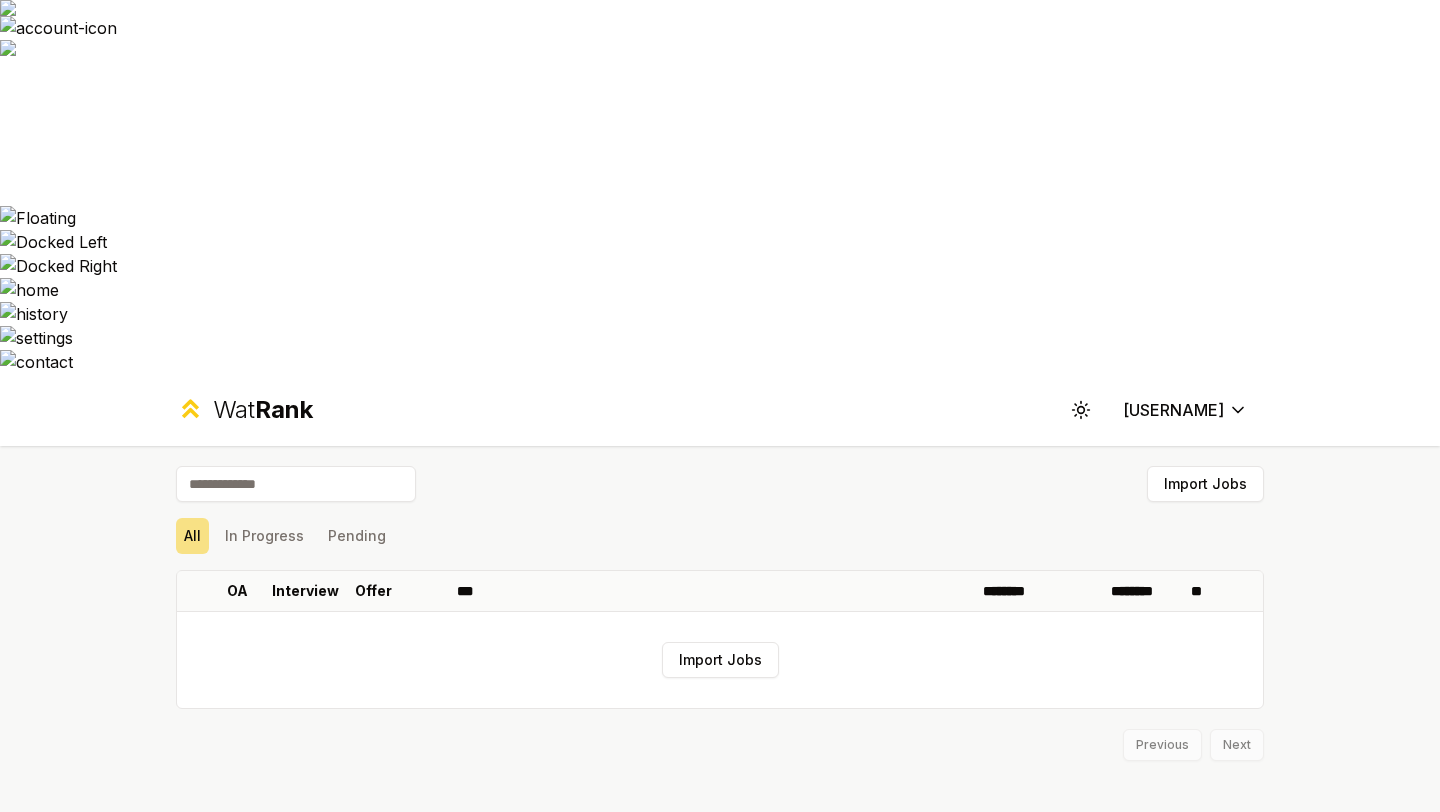 scroll, scrollTop: 0, scrollLeft: 0, axis: both 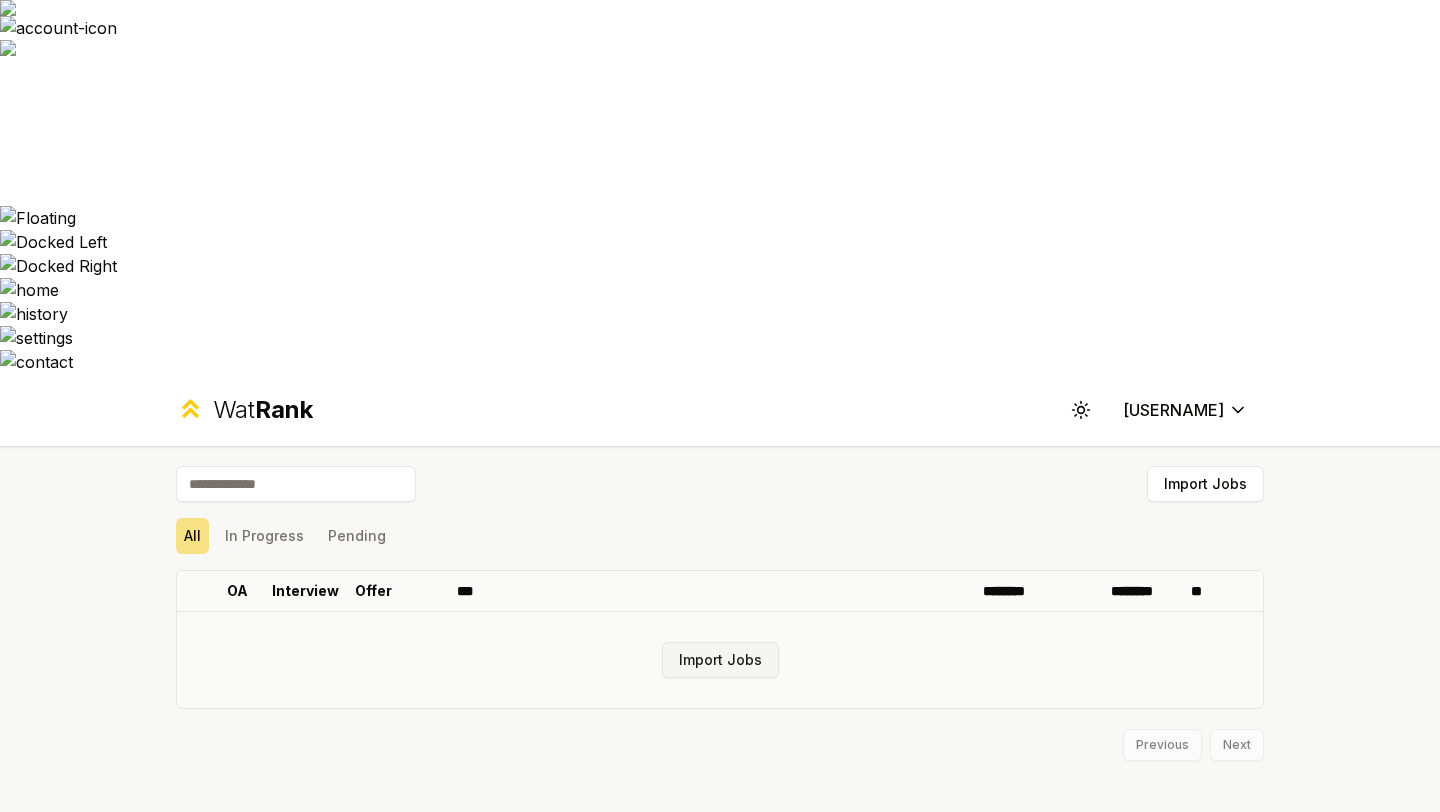 click on "Import Jobs" at bounding box center (720, 660) 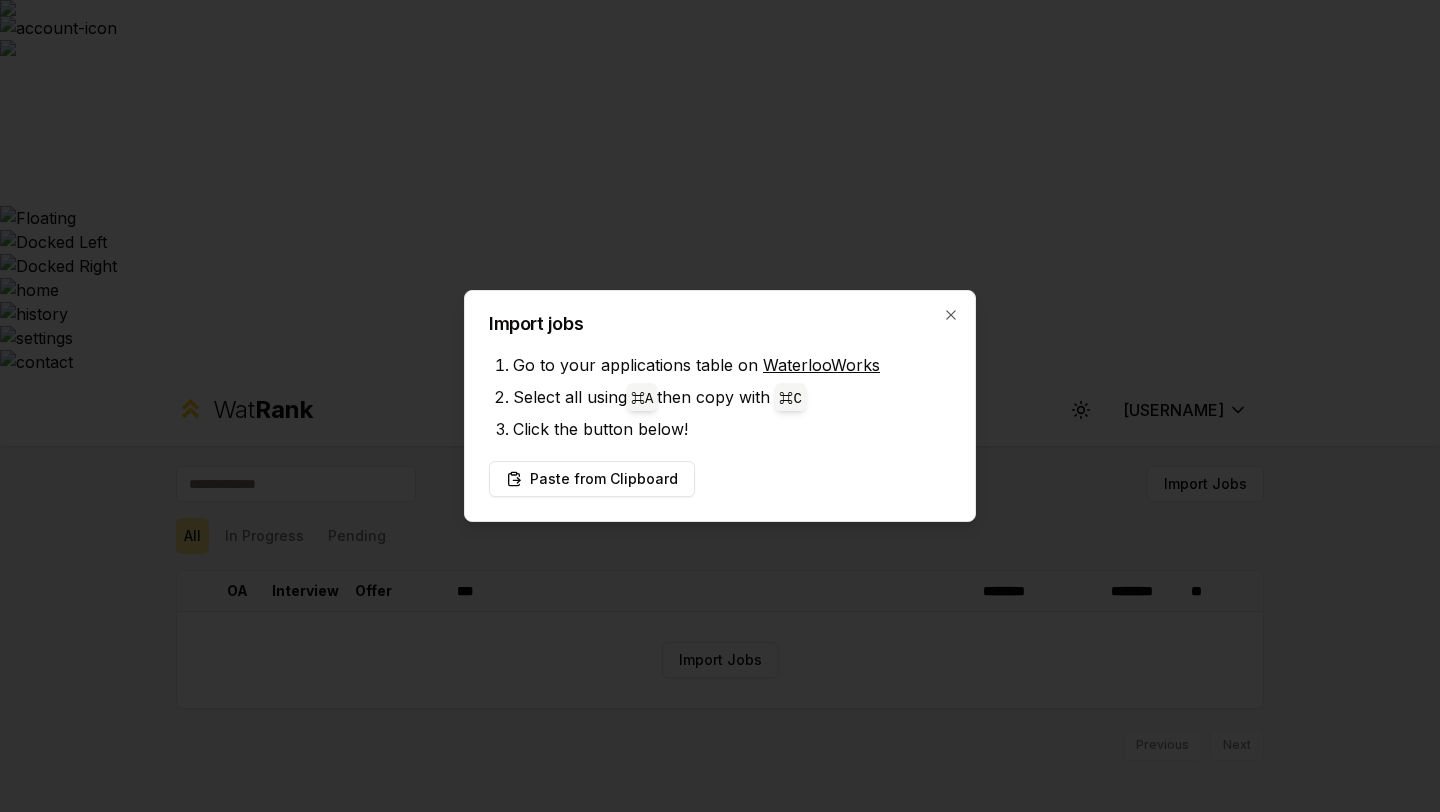 type 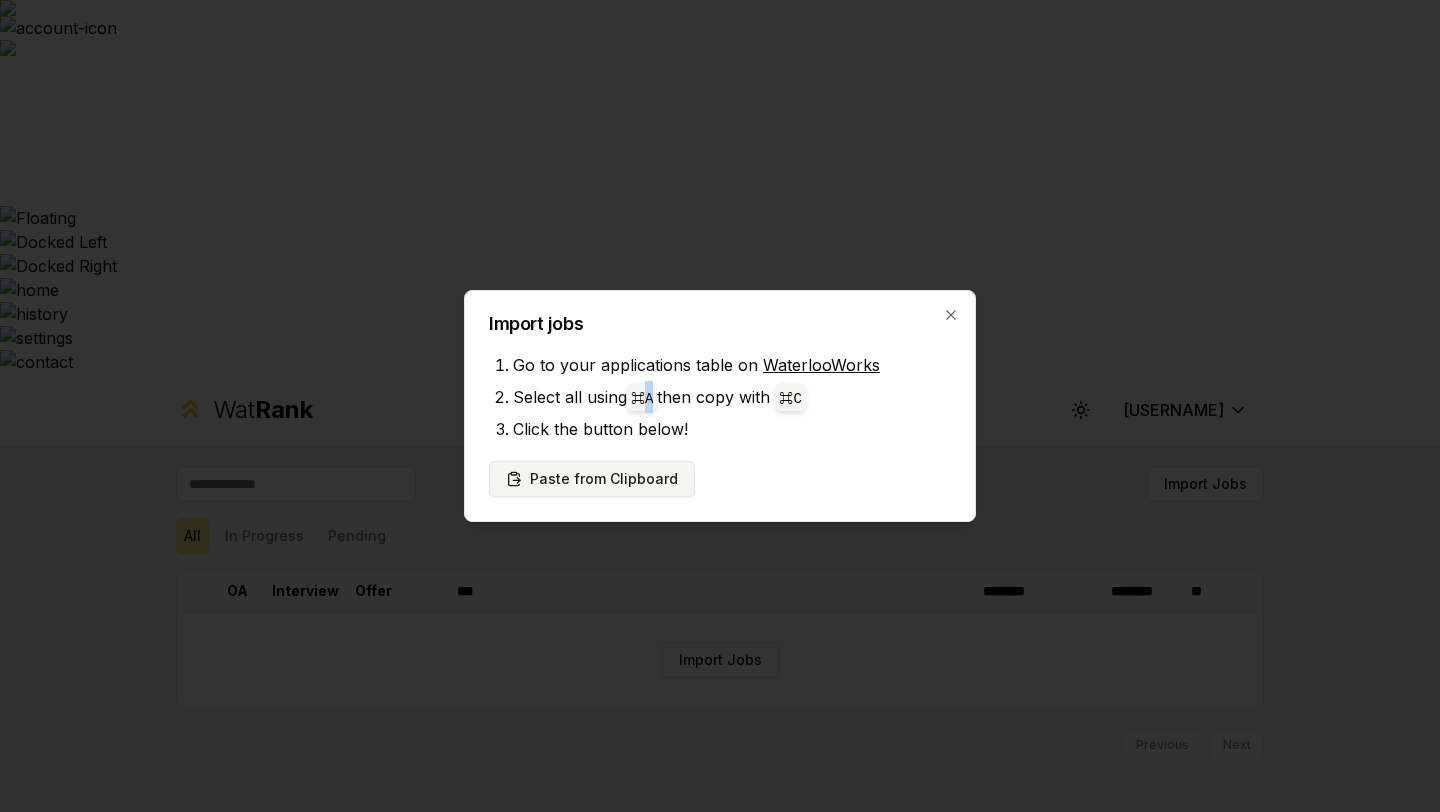 click on "Paste from Clipboard" at bounding box center [592, 479] 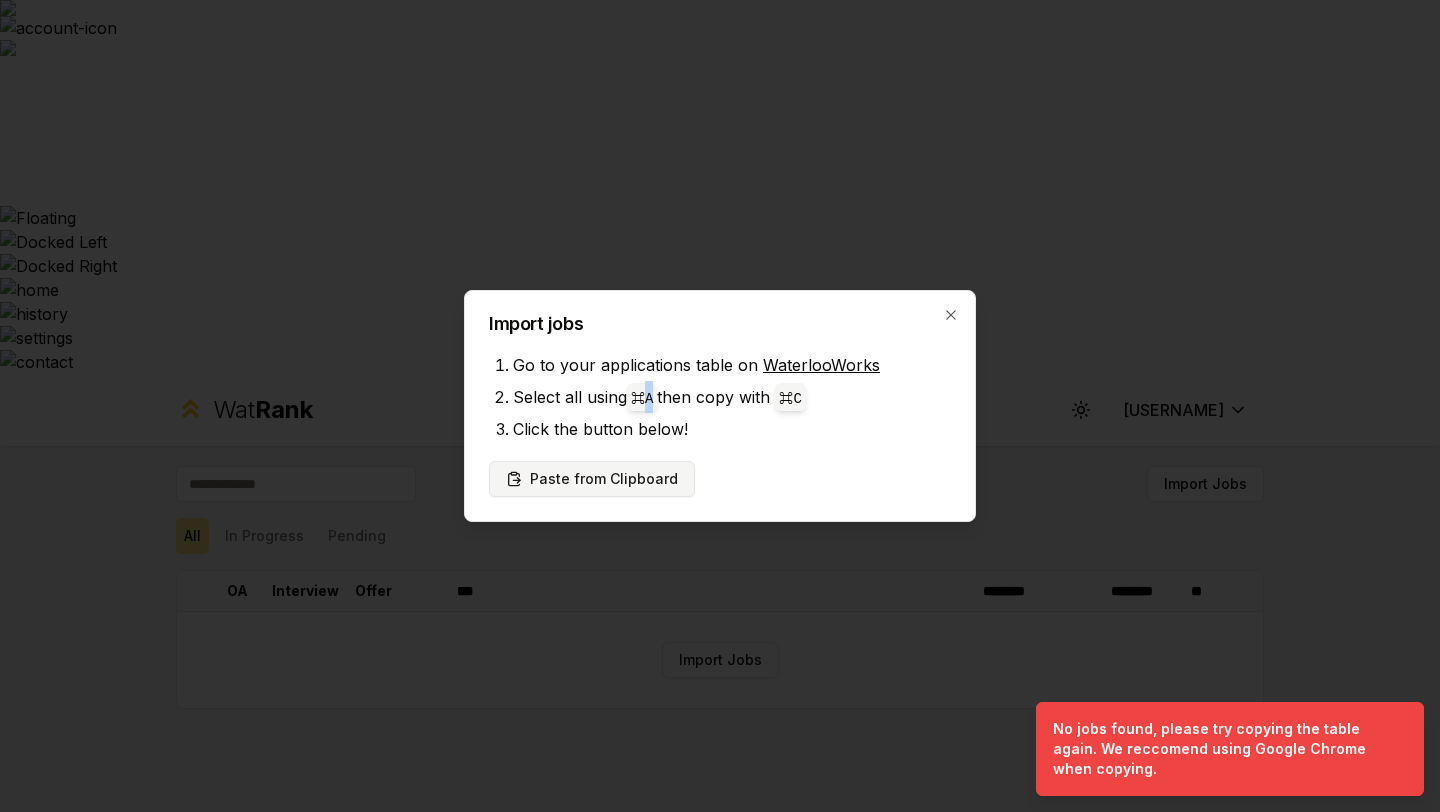 click on "Paste from Clipboard" at bounding box center (592, 479) 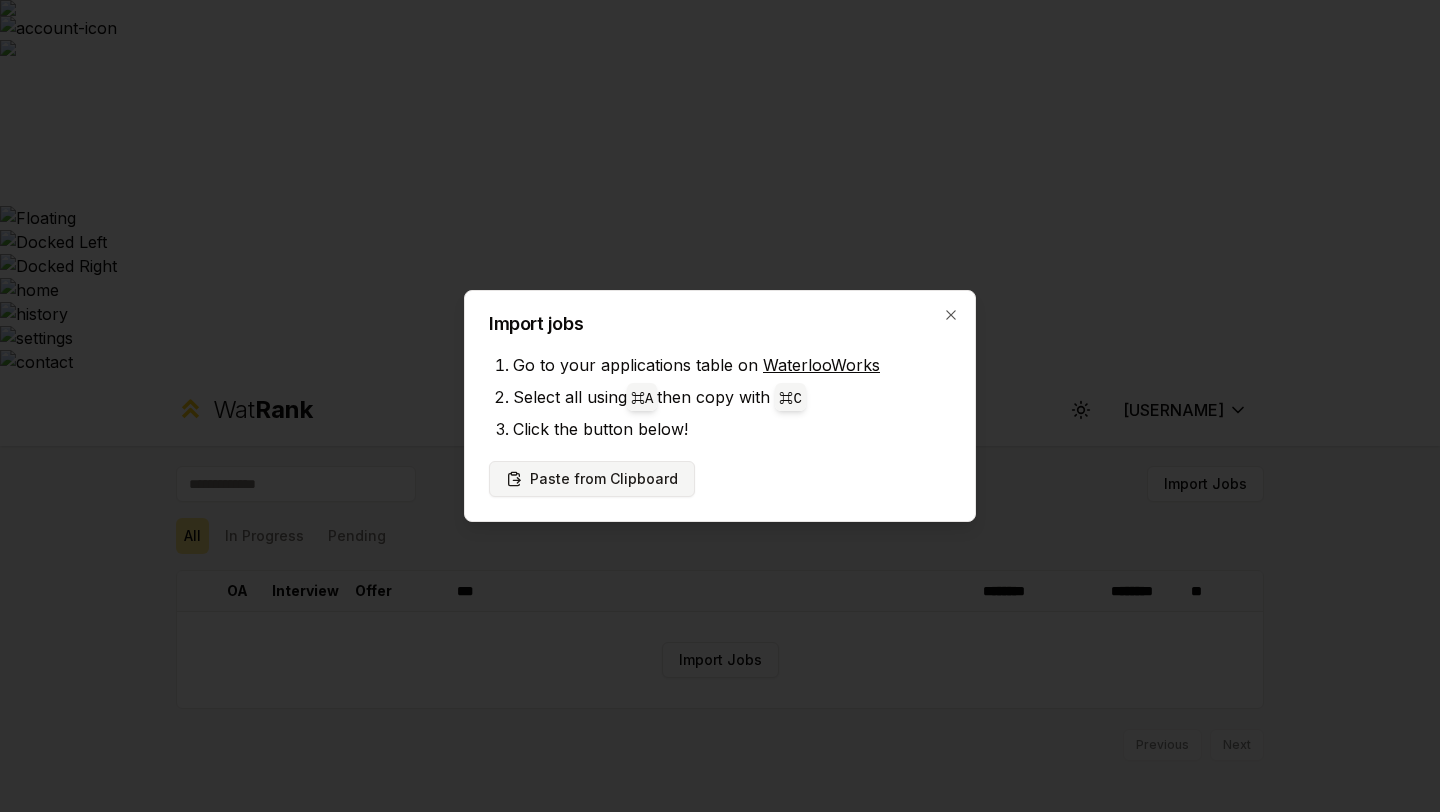 click on "Paste from Clipboard" at bounding box center [592, 479] 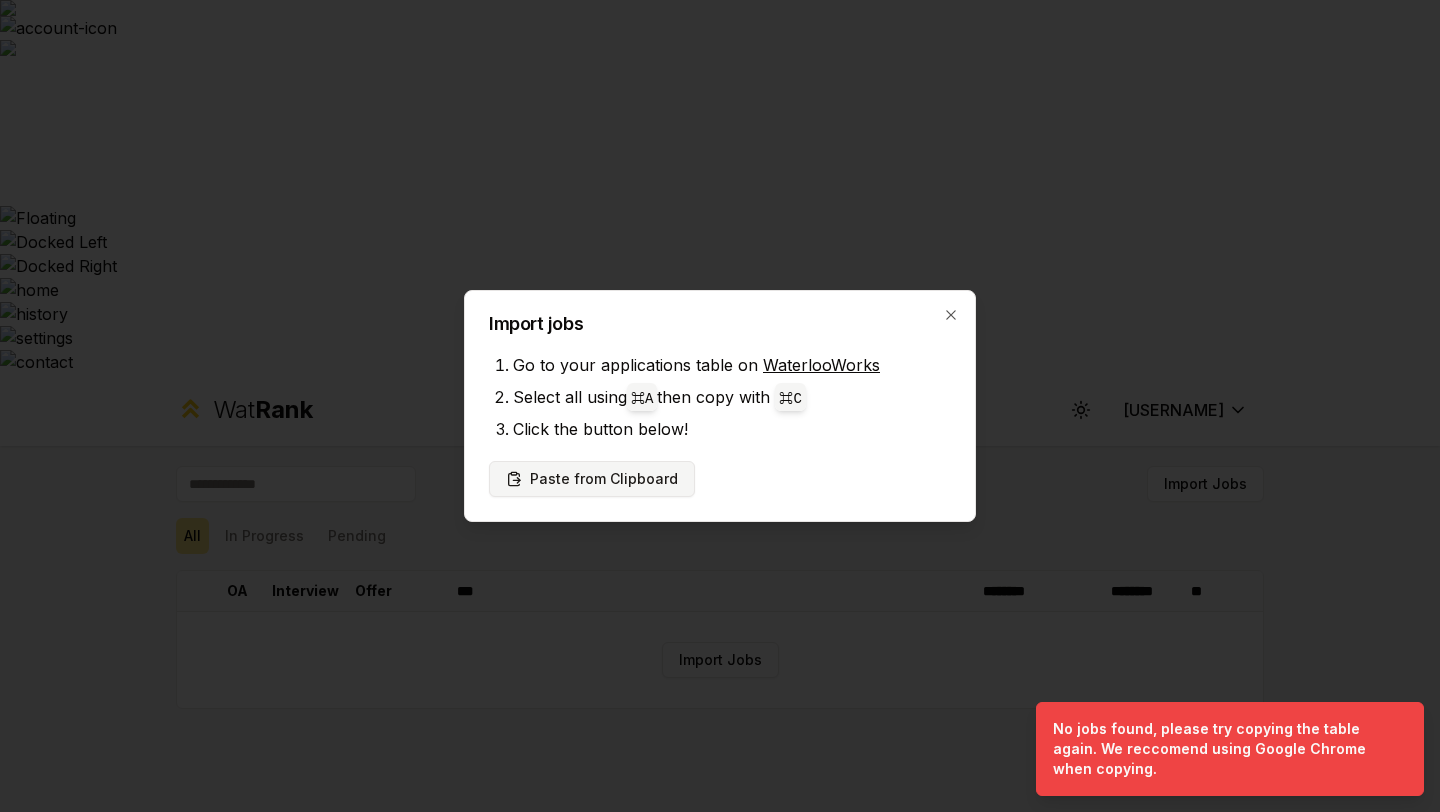 click on "Paste from Clipboard" at bounding box center [592, 479] 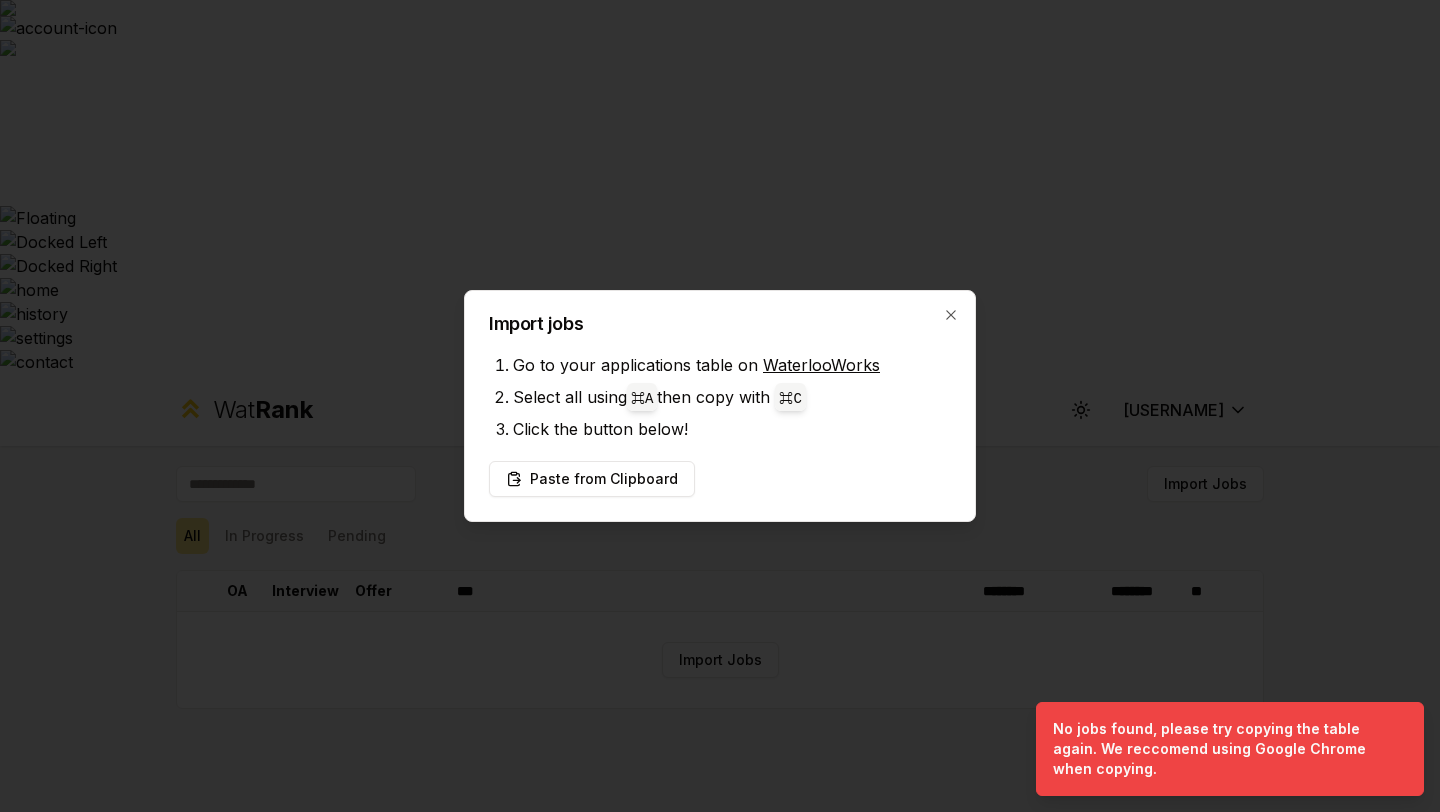 click on "Import jobs" at bounding box center (720, 324) 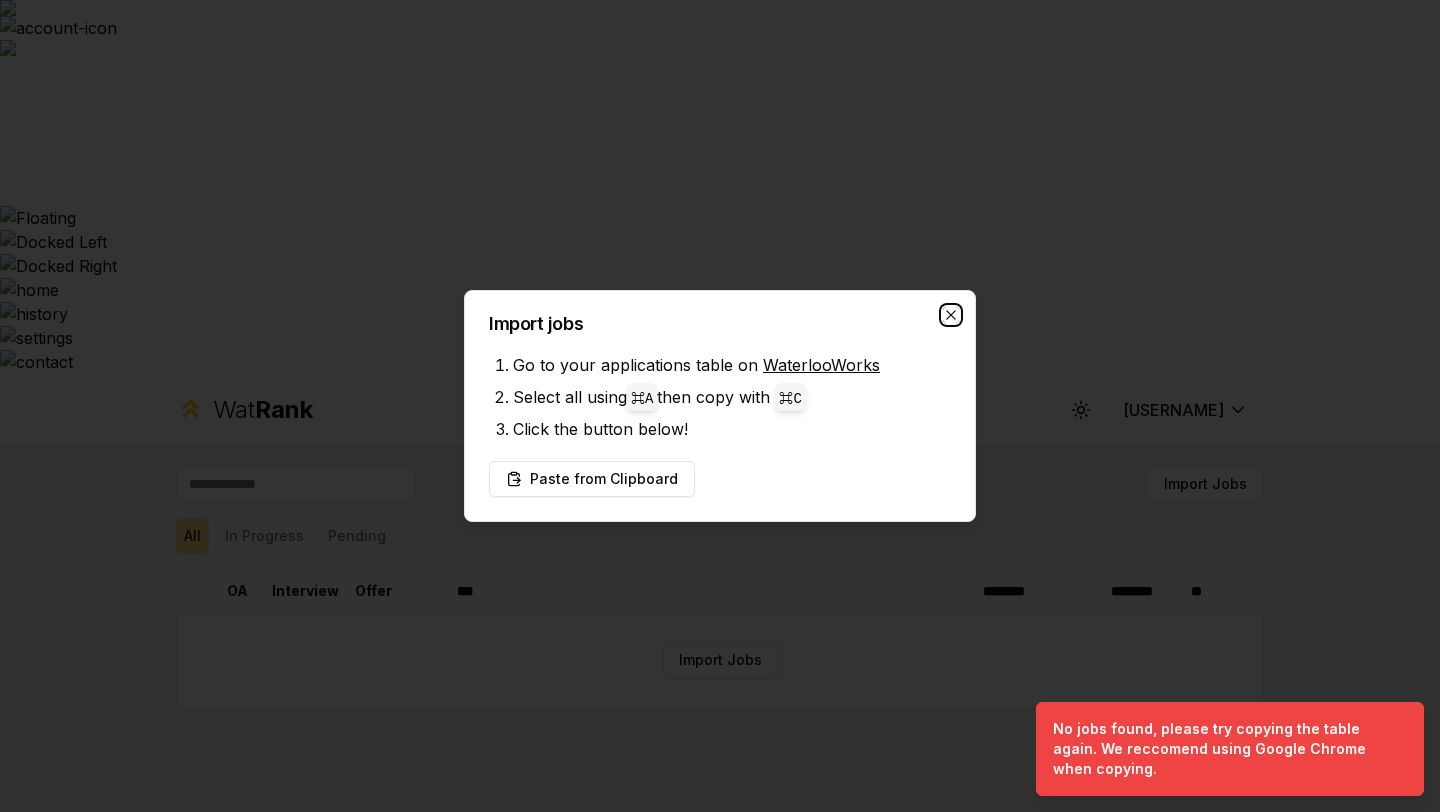 click 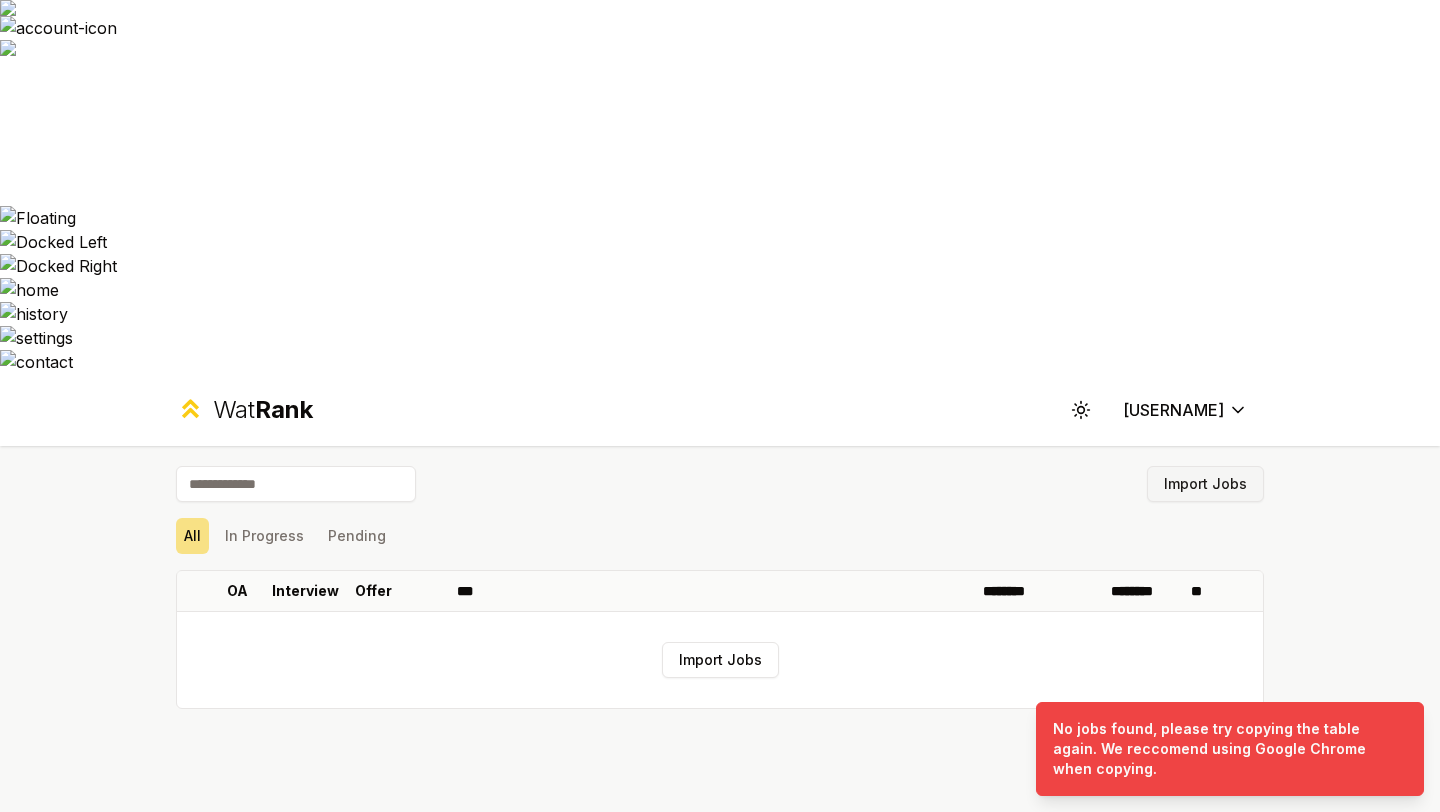 click on "Import Jobs" at bounding box center [1205, 484] 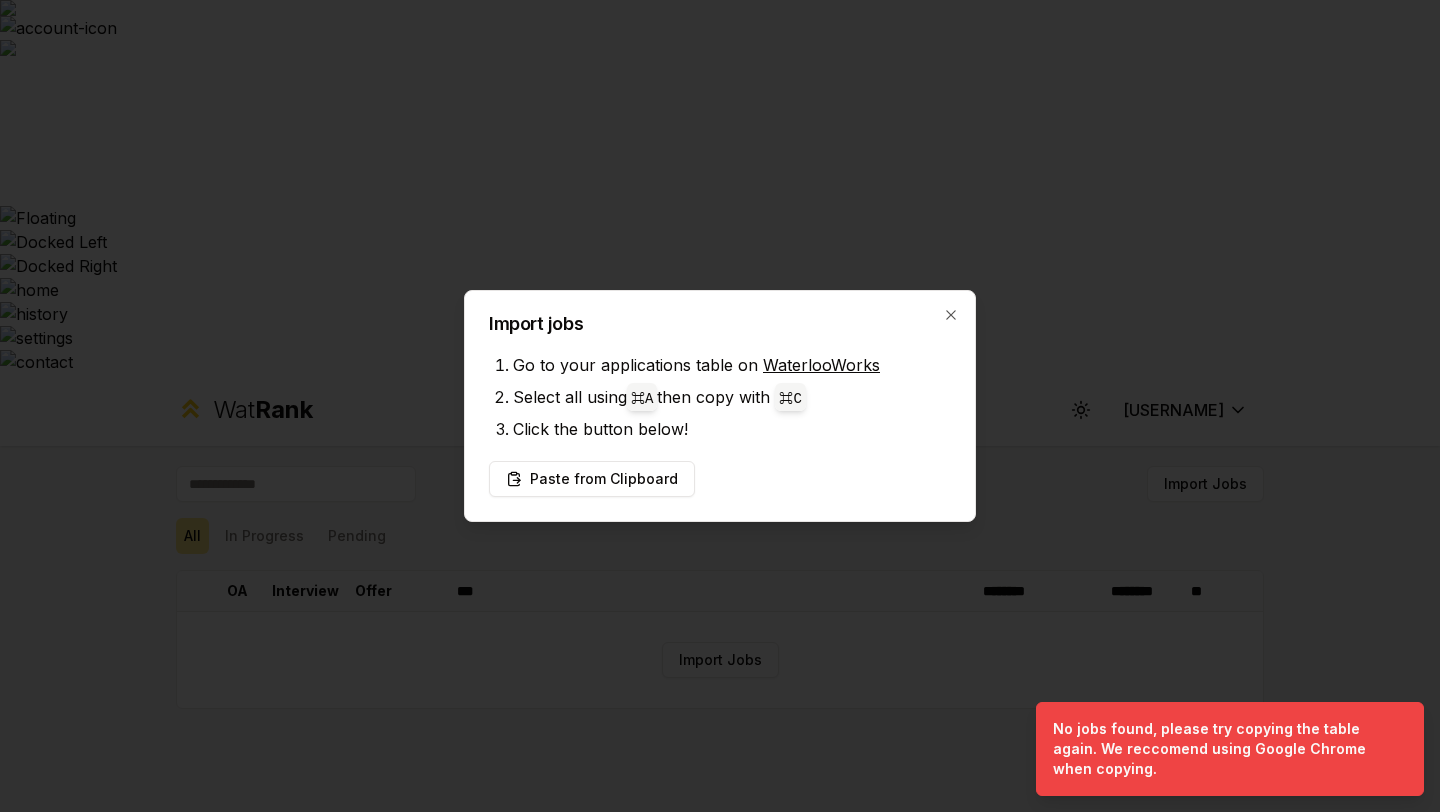 click at bounding box center (720, 406) 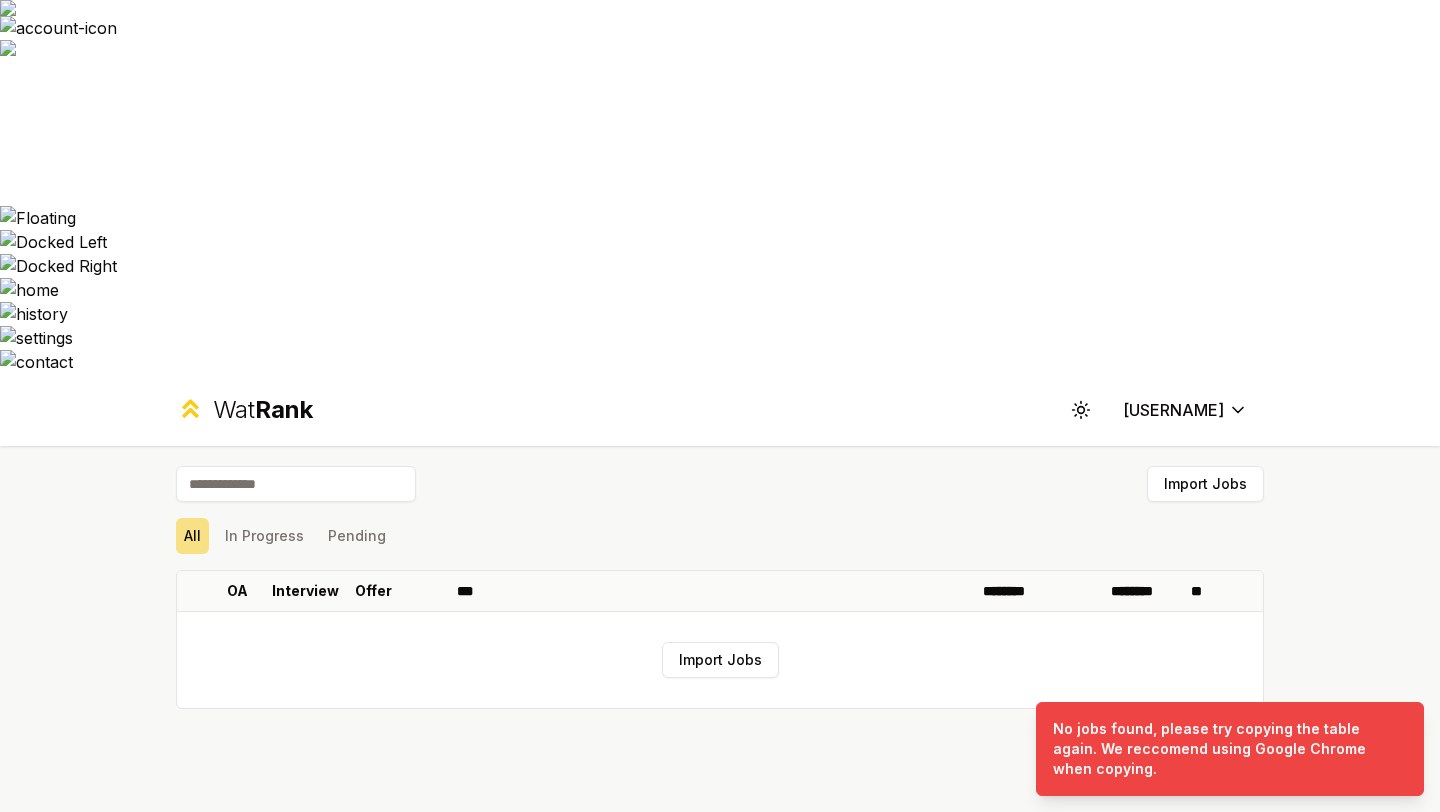 click at bounding box center (296, 484) 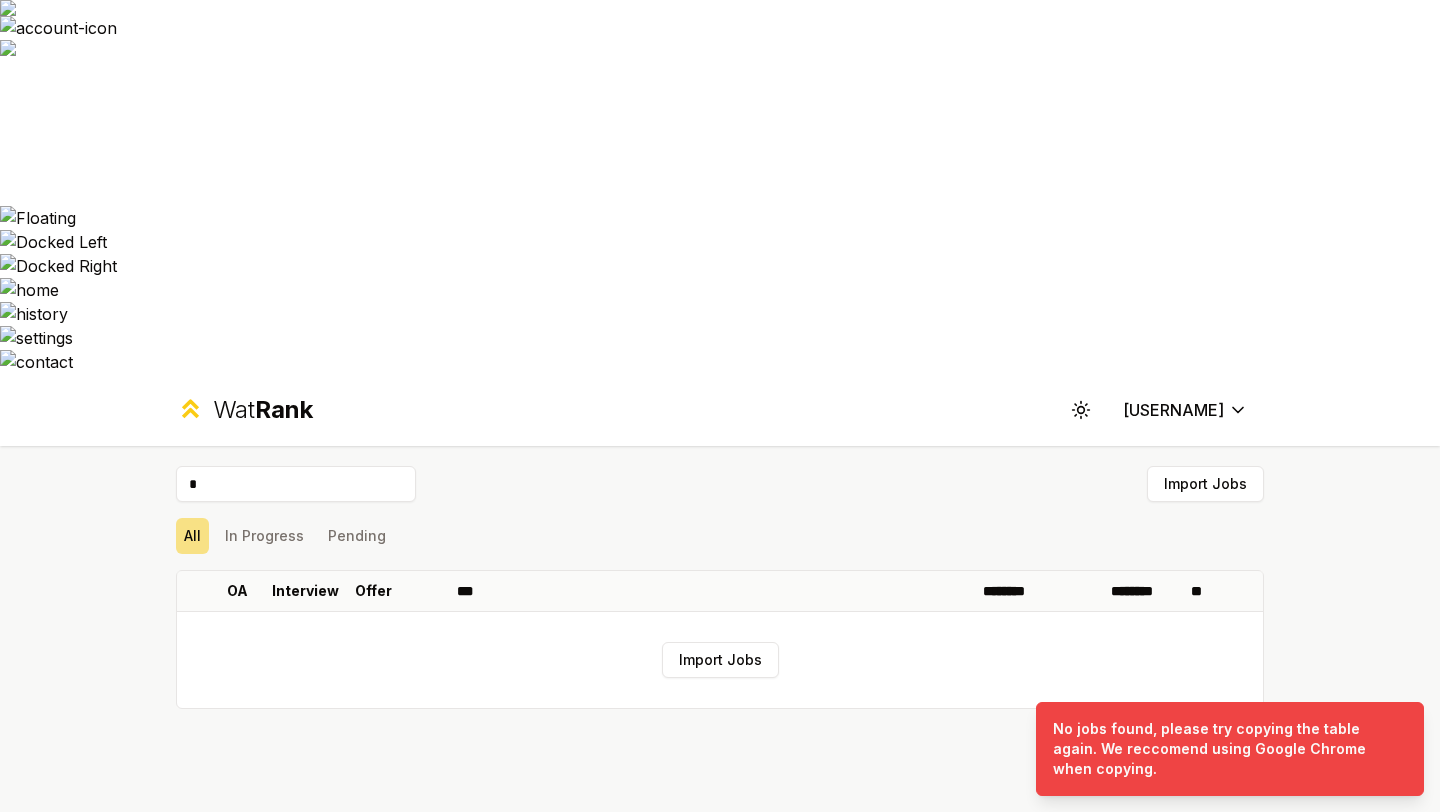 type on "*" 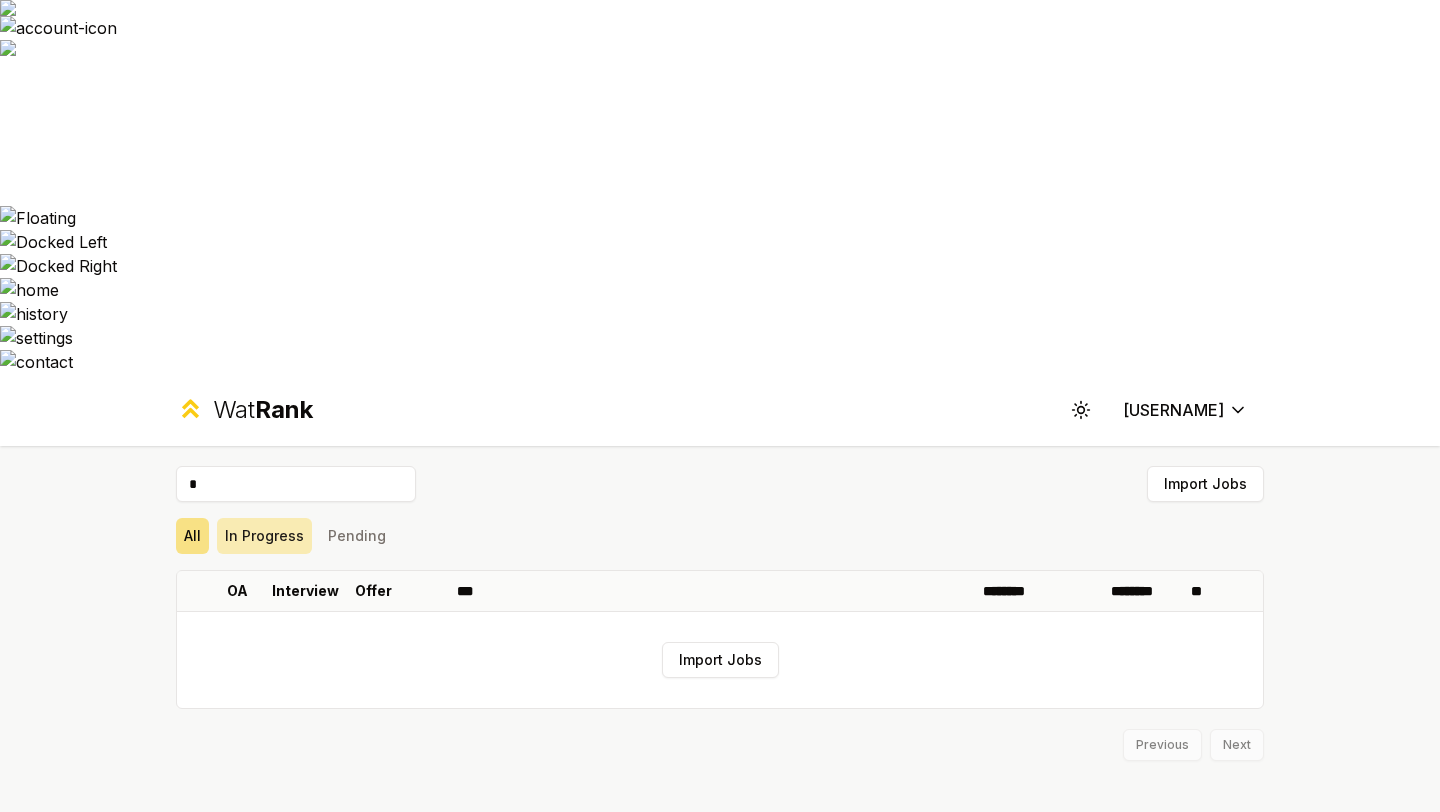 click on "In Progress" at bounding box center [264, 536] 